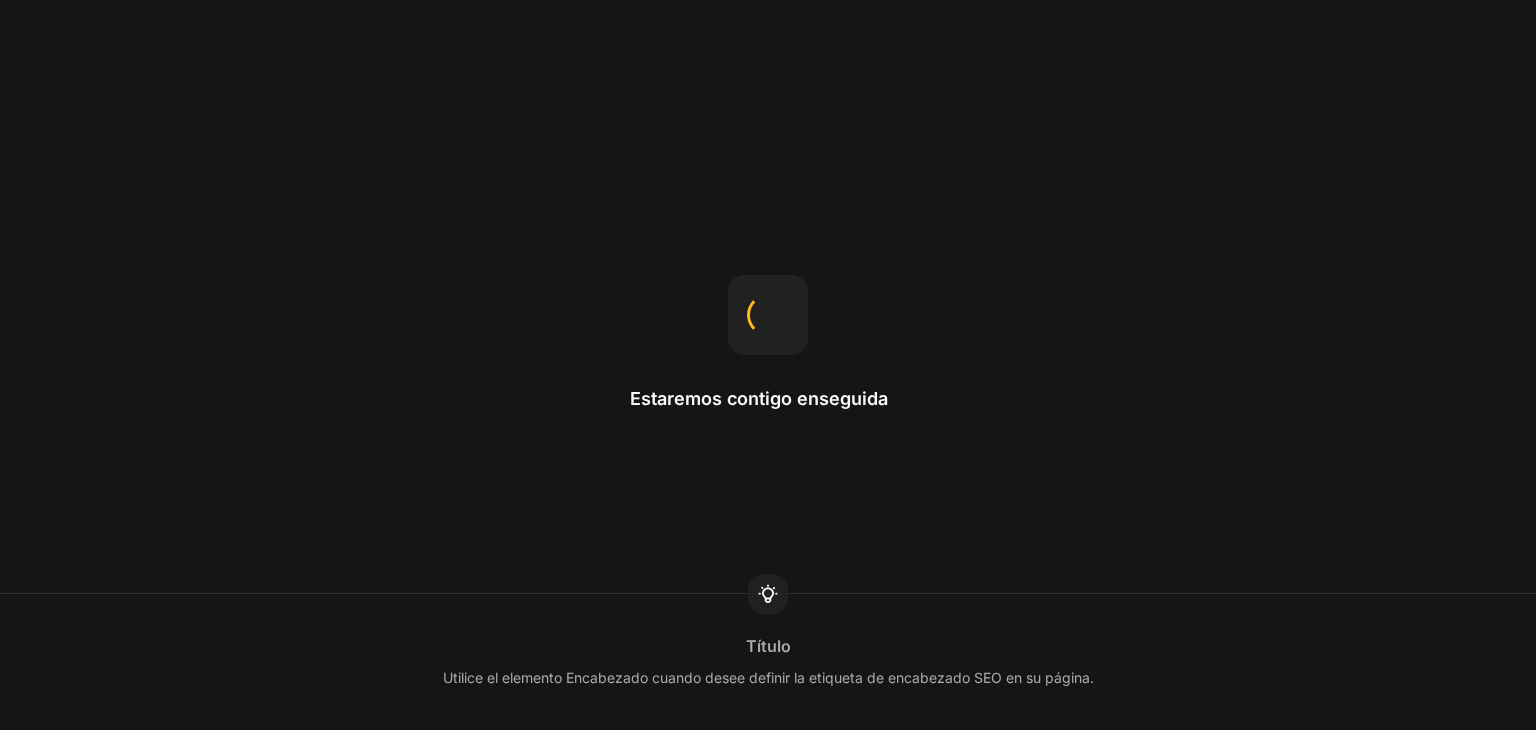 scroll, scrollTop: 0, scrollLeft: 0, axis: both 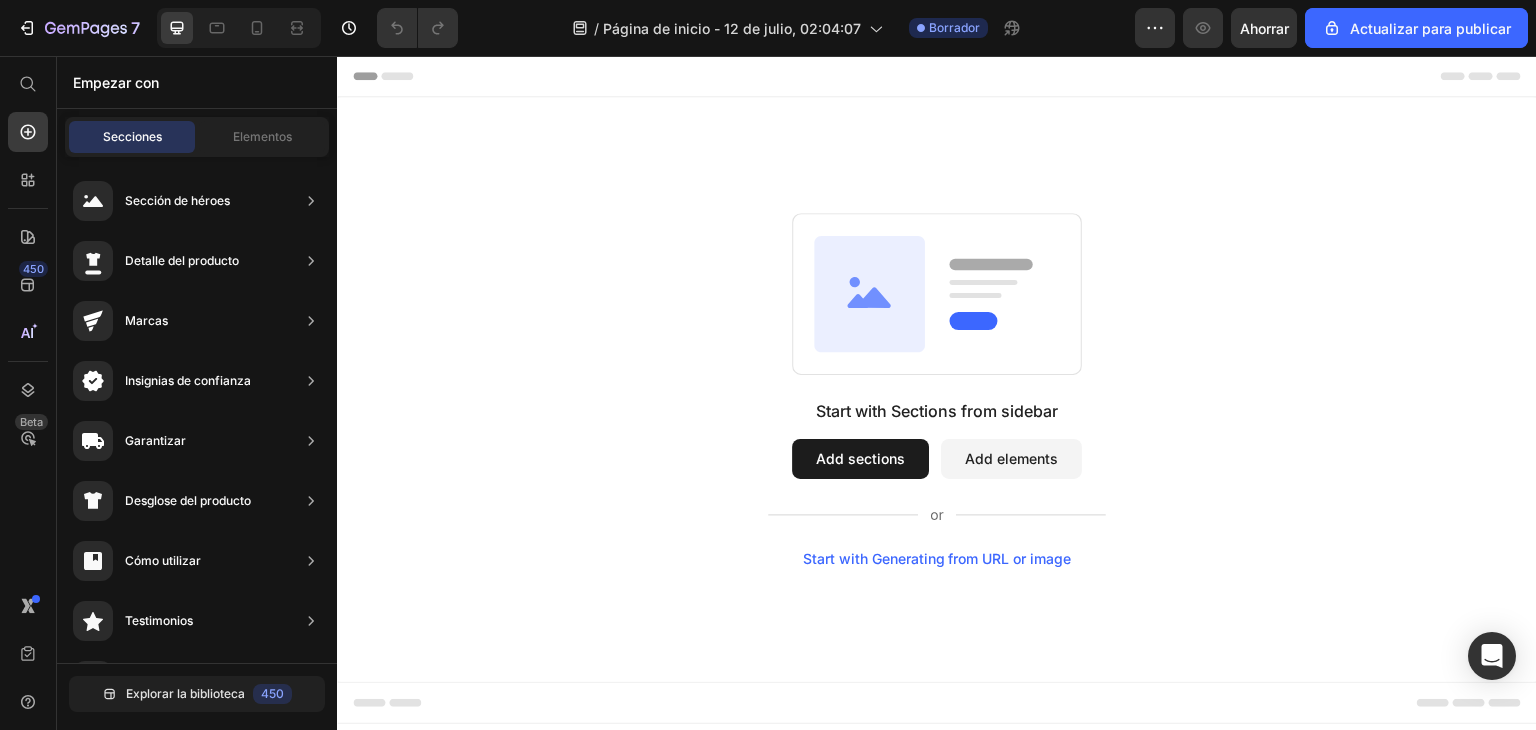 click on "Add sections" at bounding box center (860, 459) 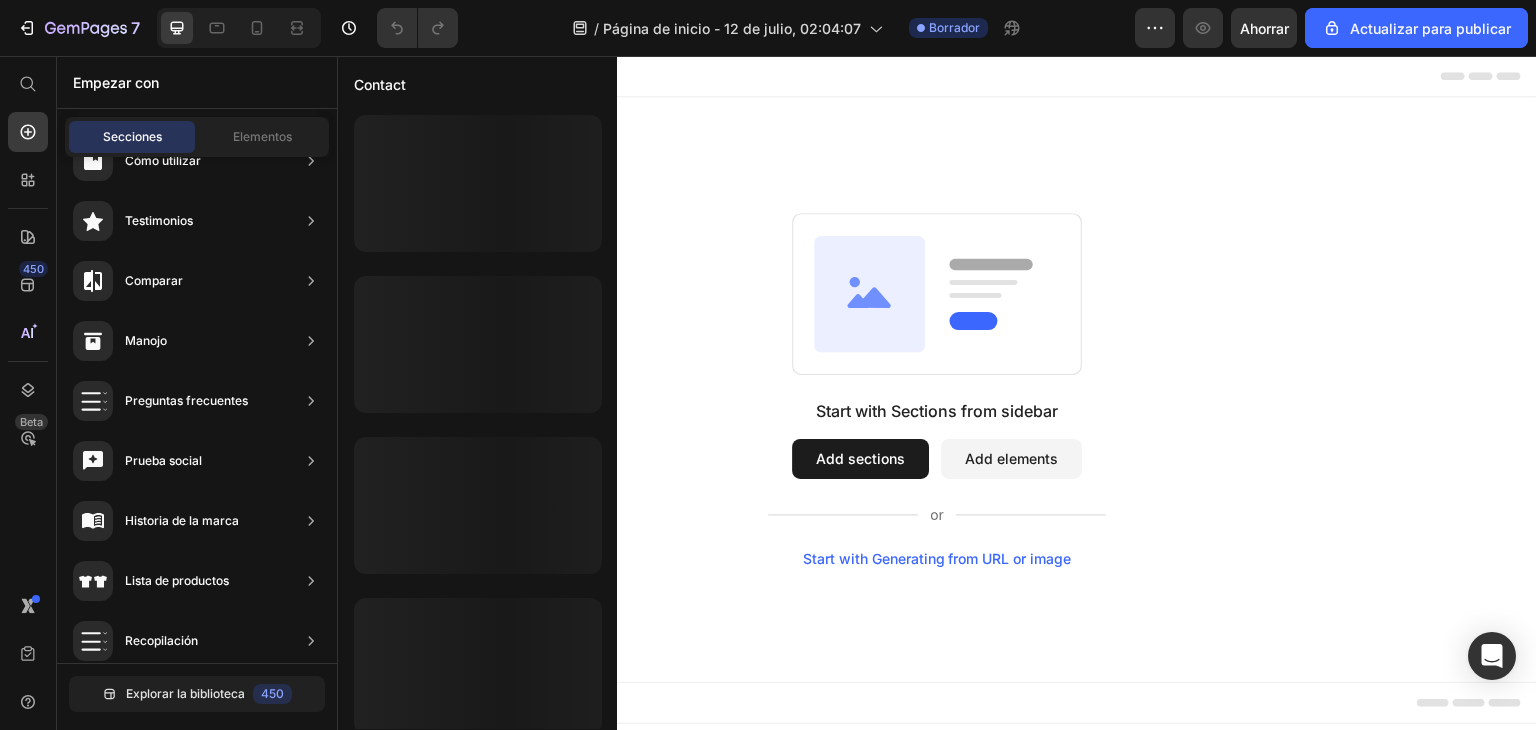 scroll, scrollTop: 654, scrollLeft: 0, axis: vertical 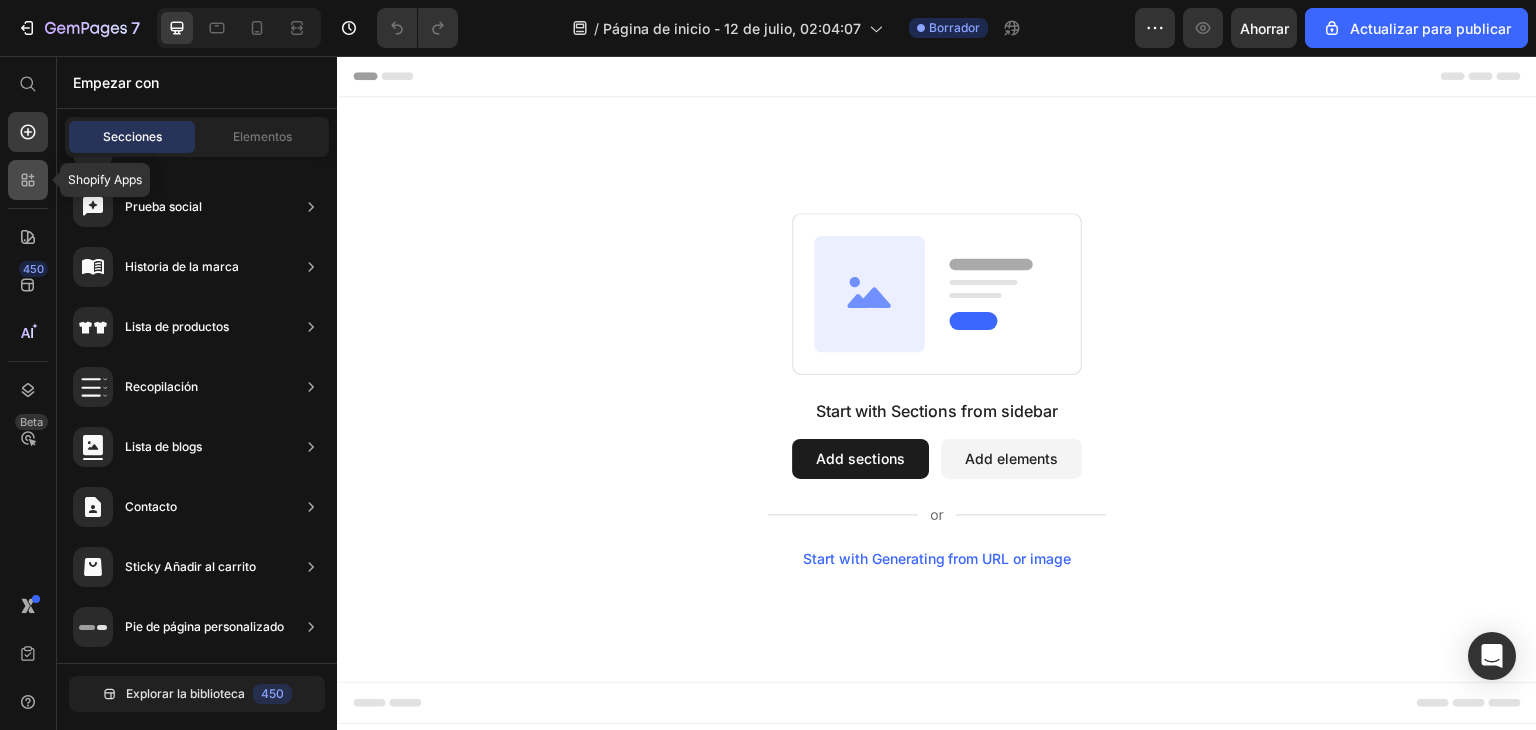 click 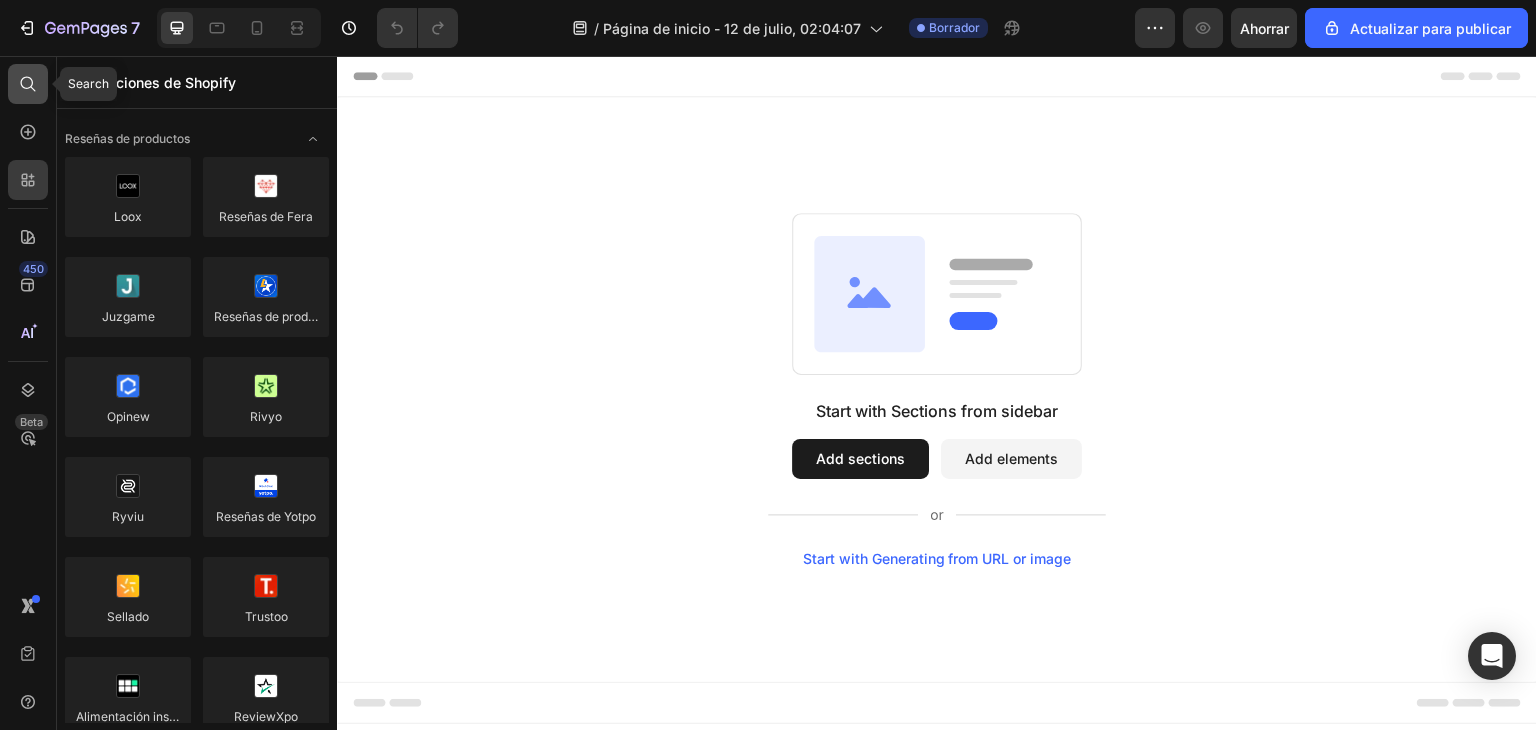 click 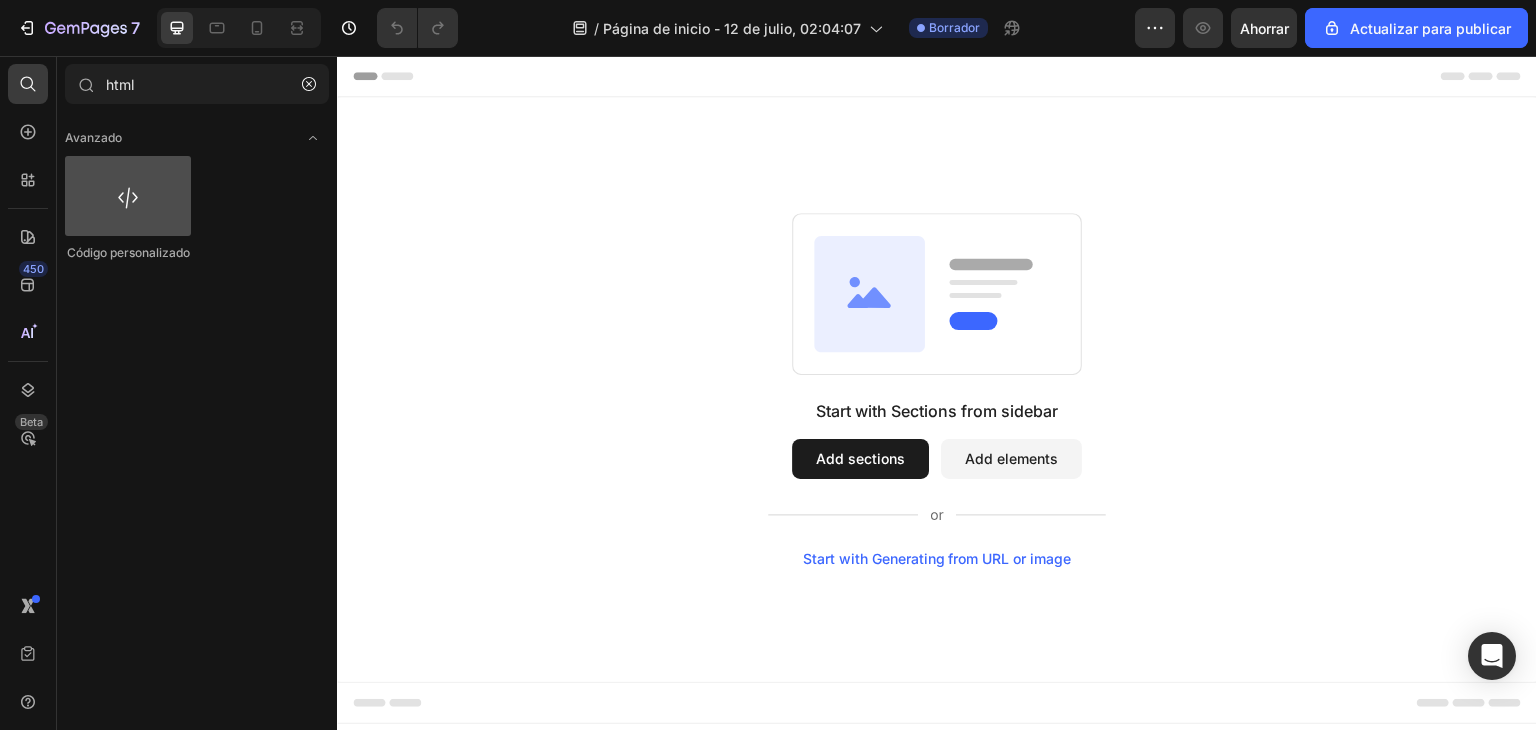 type on "html" 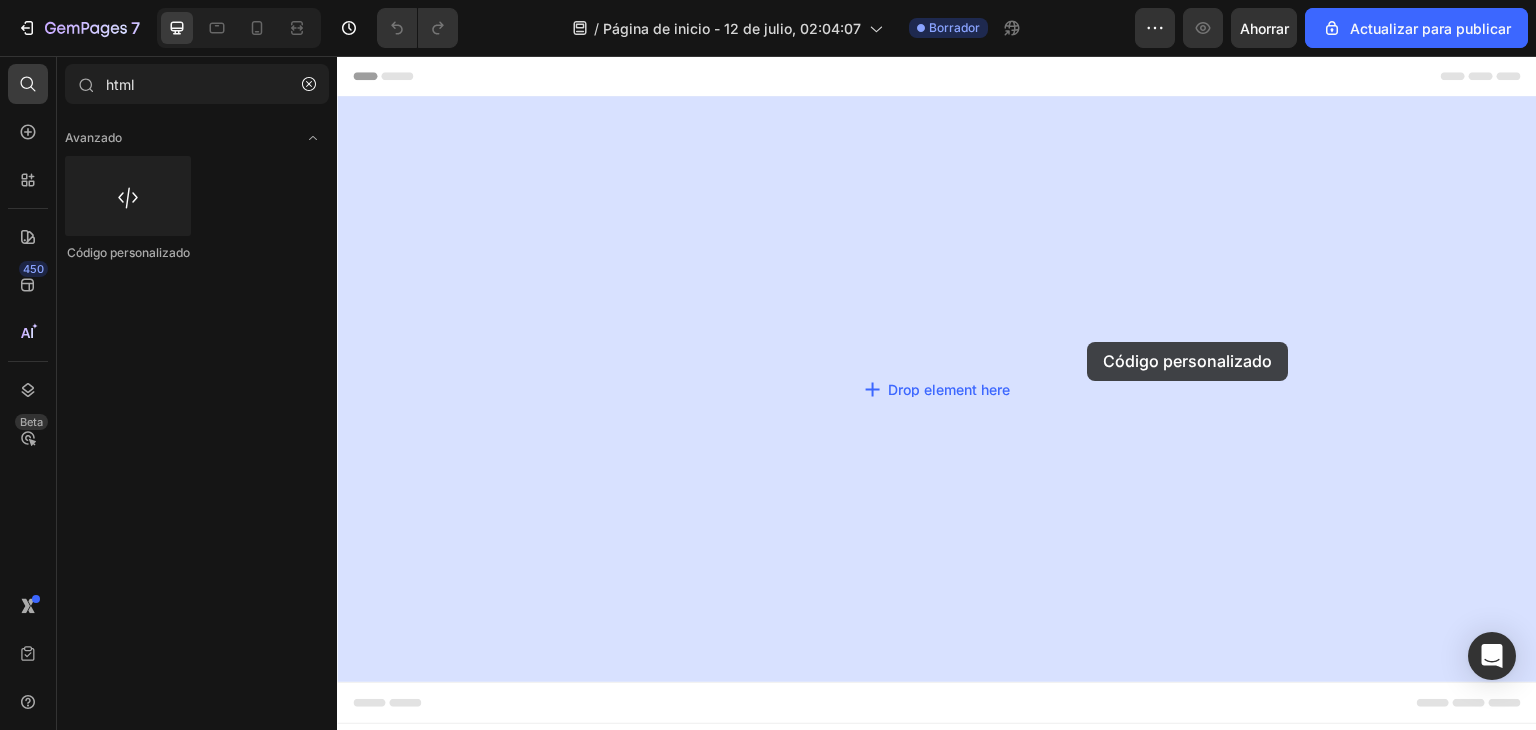 drag, startPoint x: 491, startPoint y: 265, endPoint x: 878, endPoint y: 273, distance: 387.08267 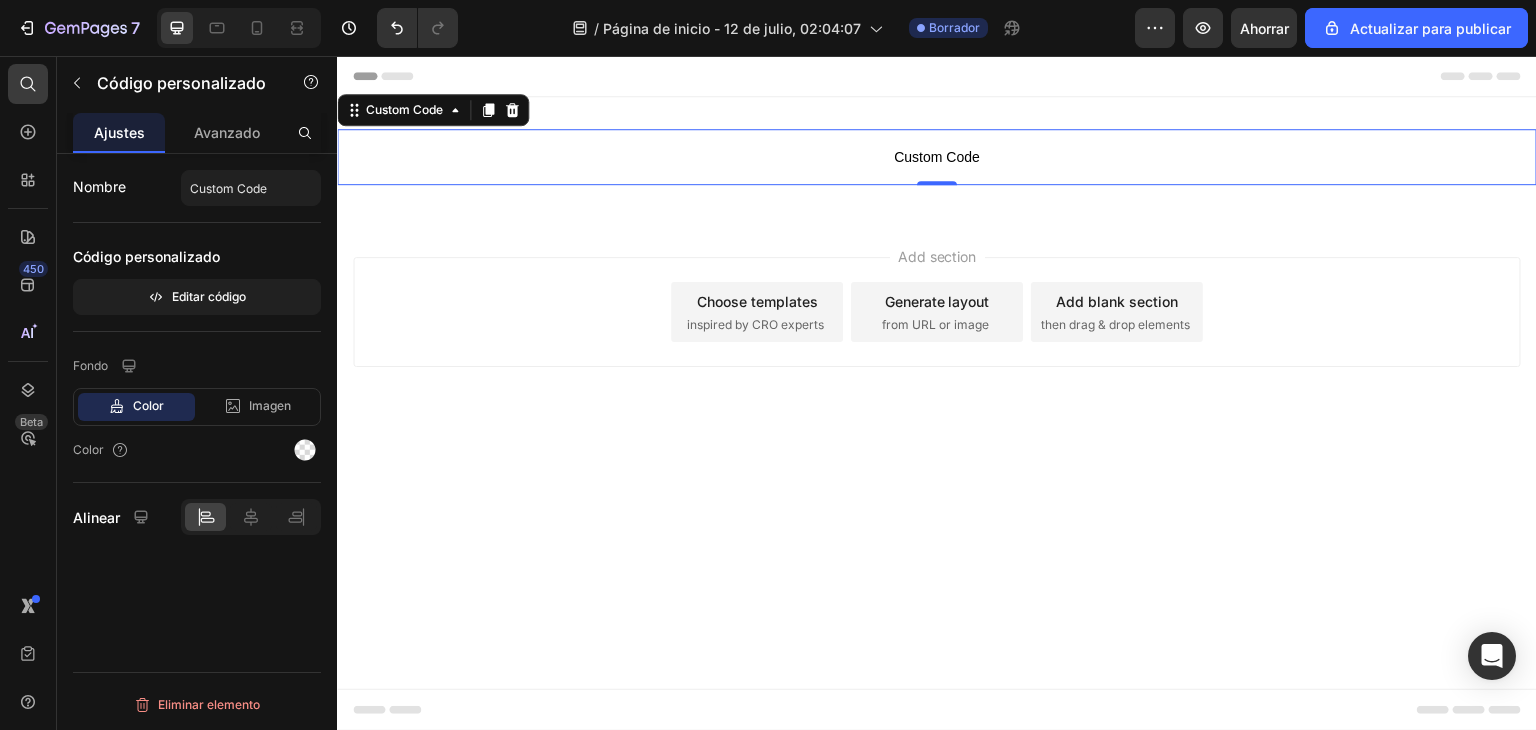 click on "Custom Code" at bounding box center [937, 157] 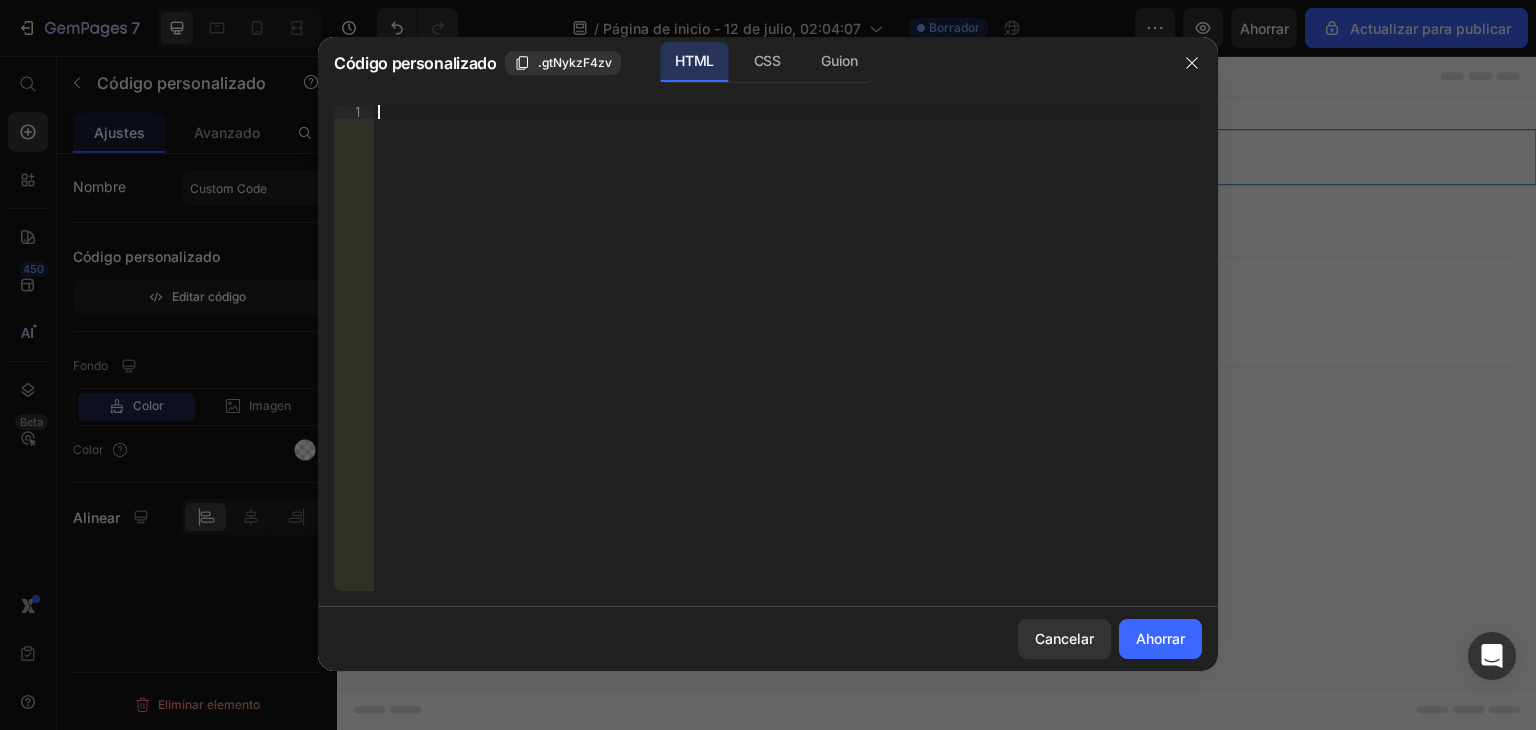 click on "Inserte el código de instalación de terceros, el código HTML o el código Liquid para mostrar contenido personalizado." at bounding box center (788, 362) 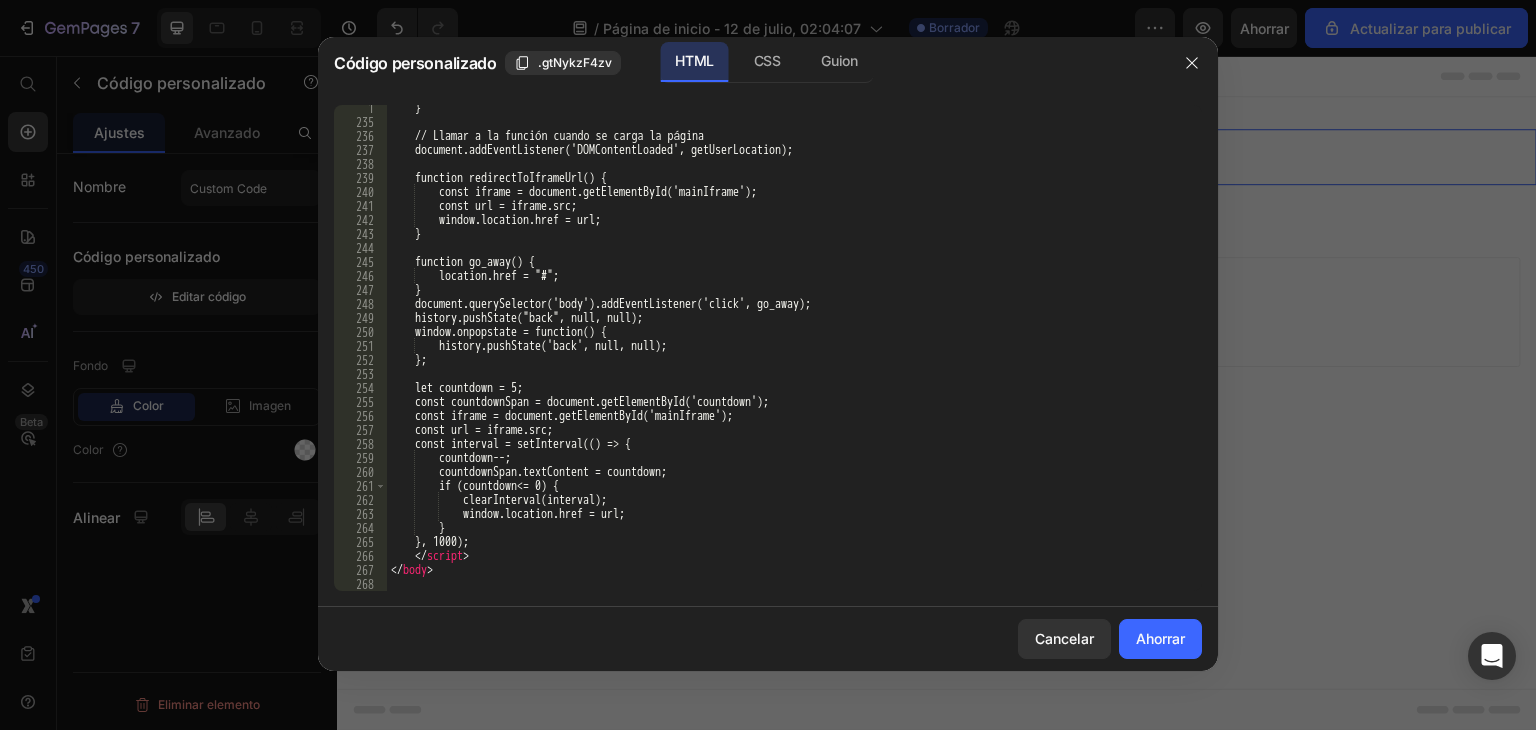 scroll, scrollTop: 3420, scrollLeft: 0, axis: vertical 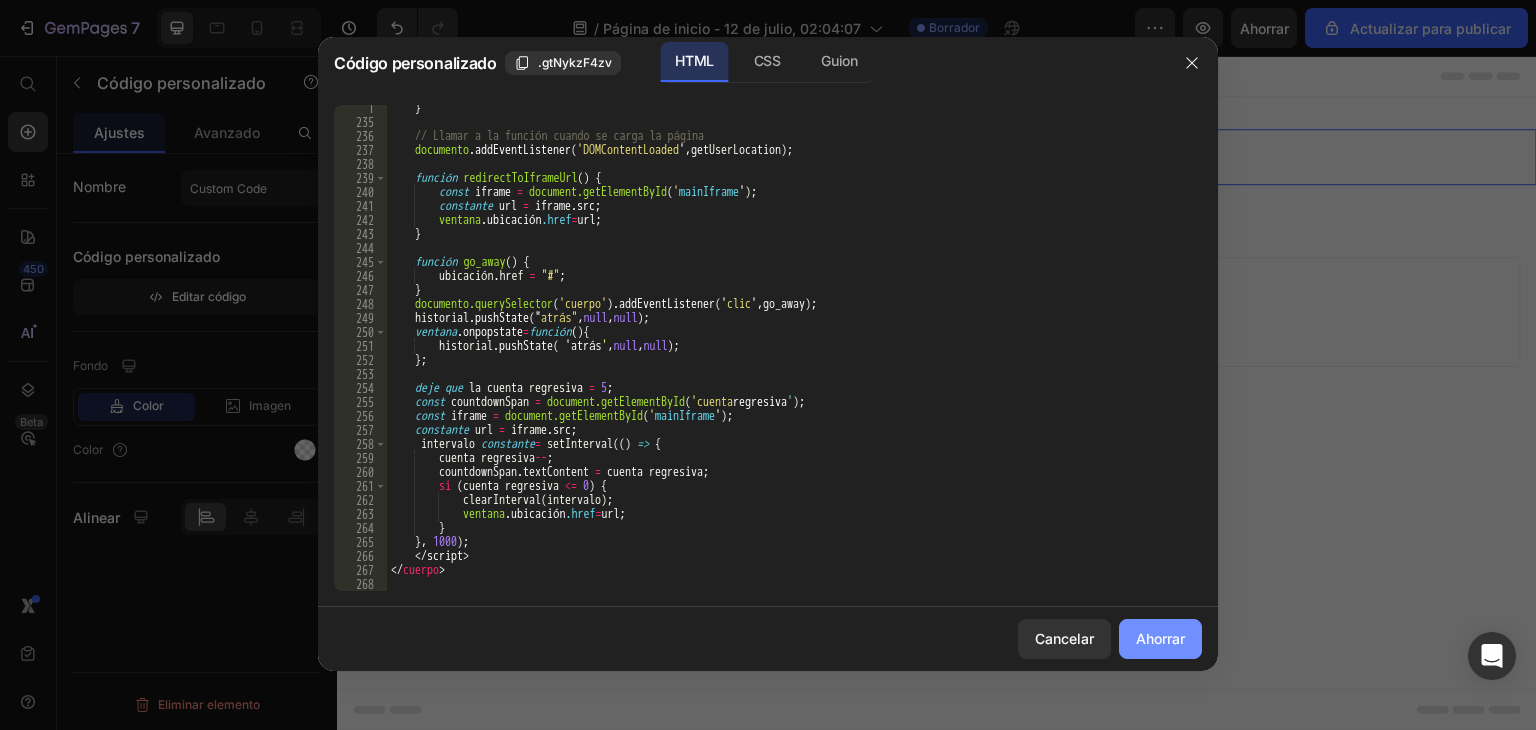 click on "Ahorrar" at bounding box center [1160, 638] 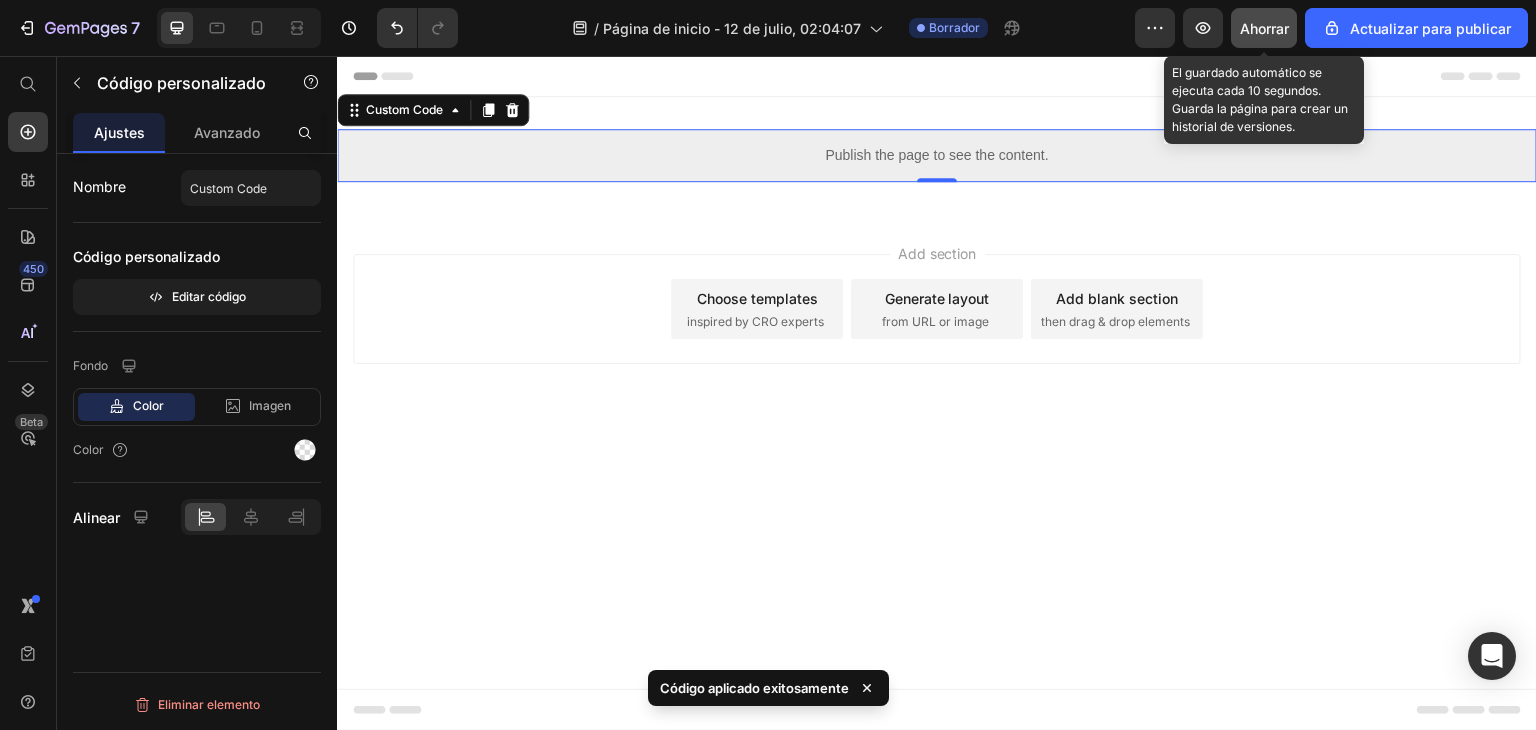 click on "Ahorrar" 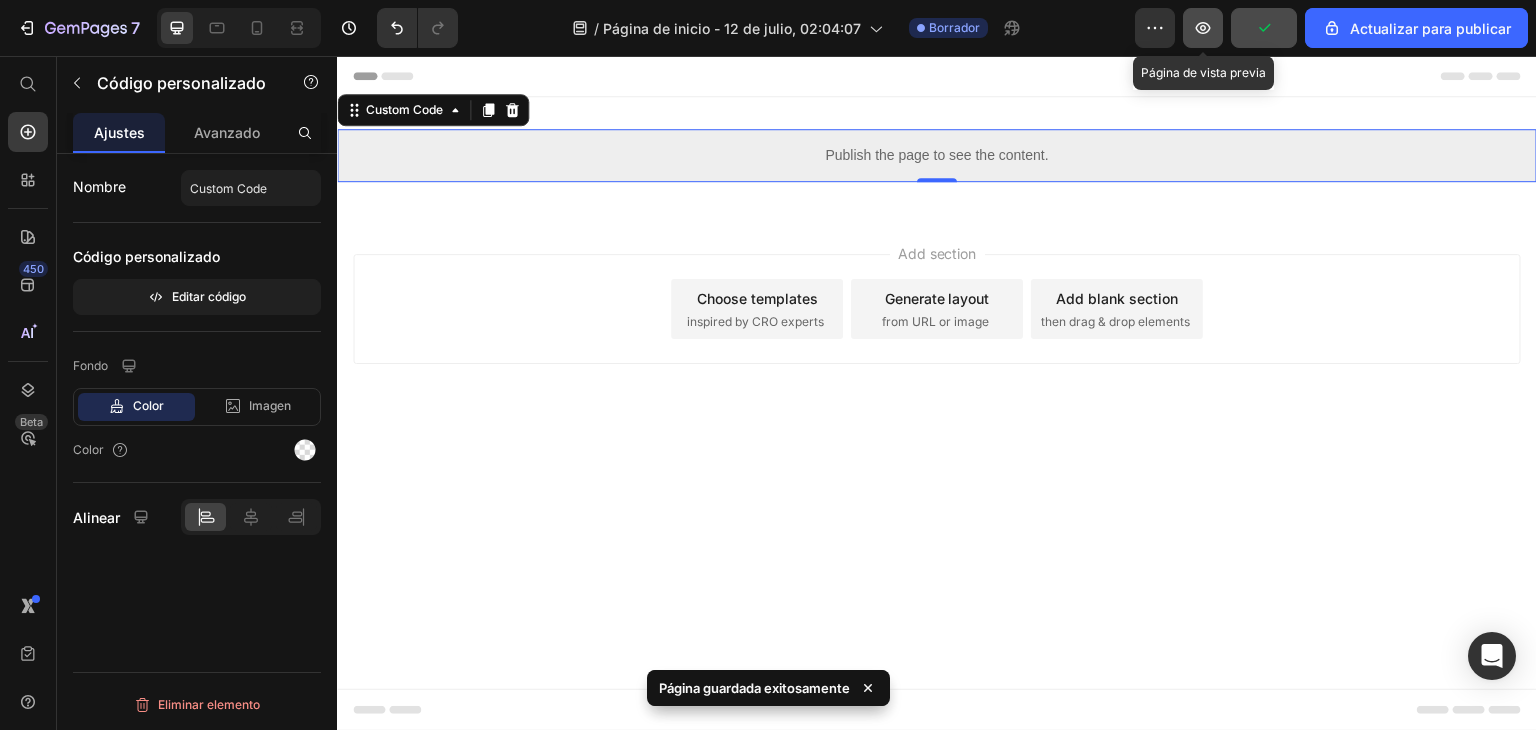 click 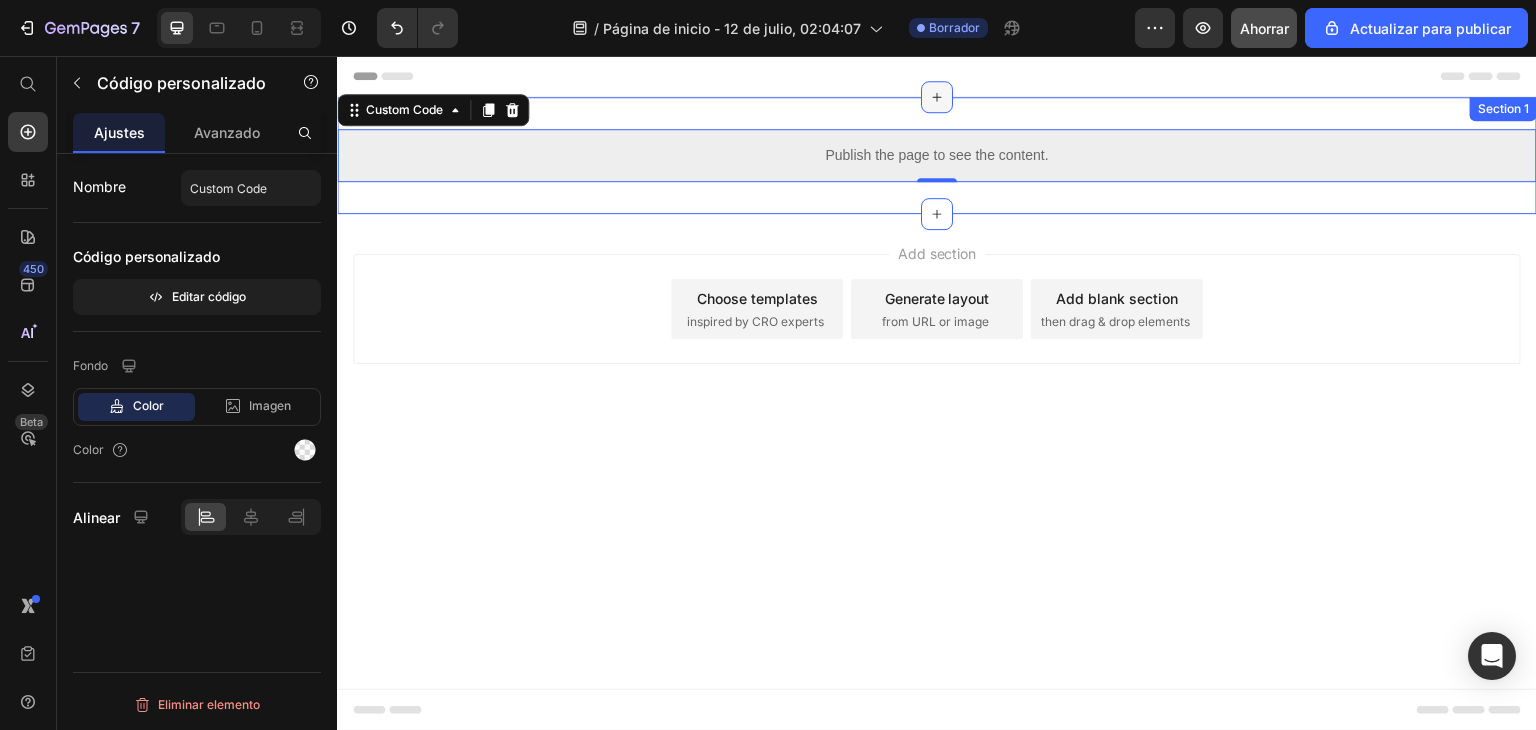 click at bounding box center [937, 97] 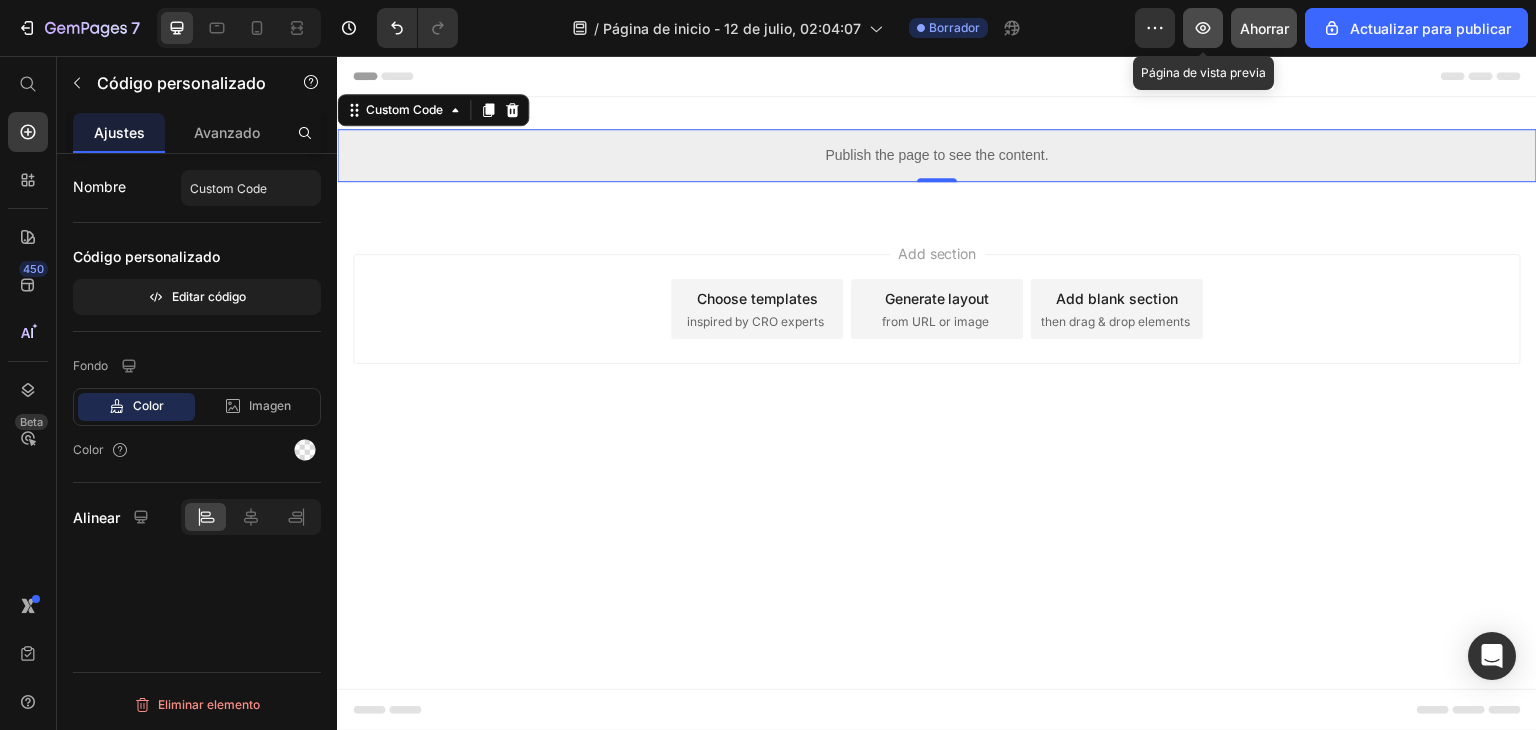 click 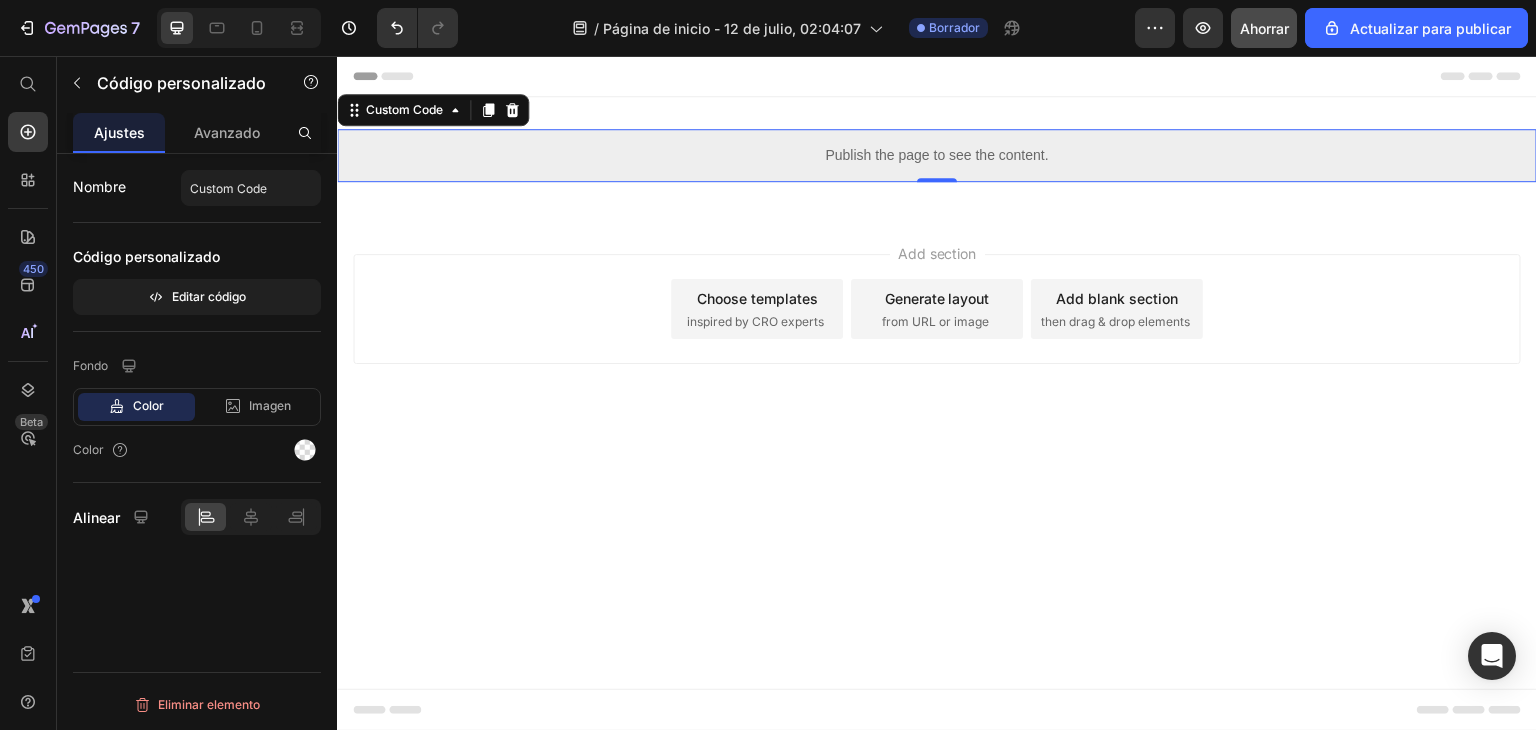 click on "Publish the page to see the content." at bounding box center (937, 155) 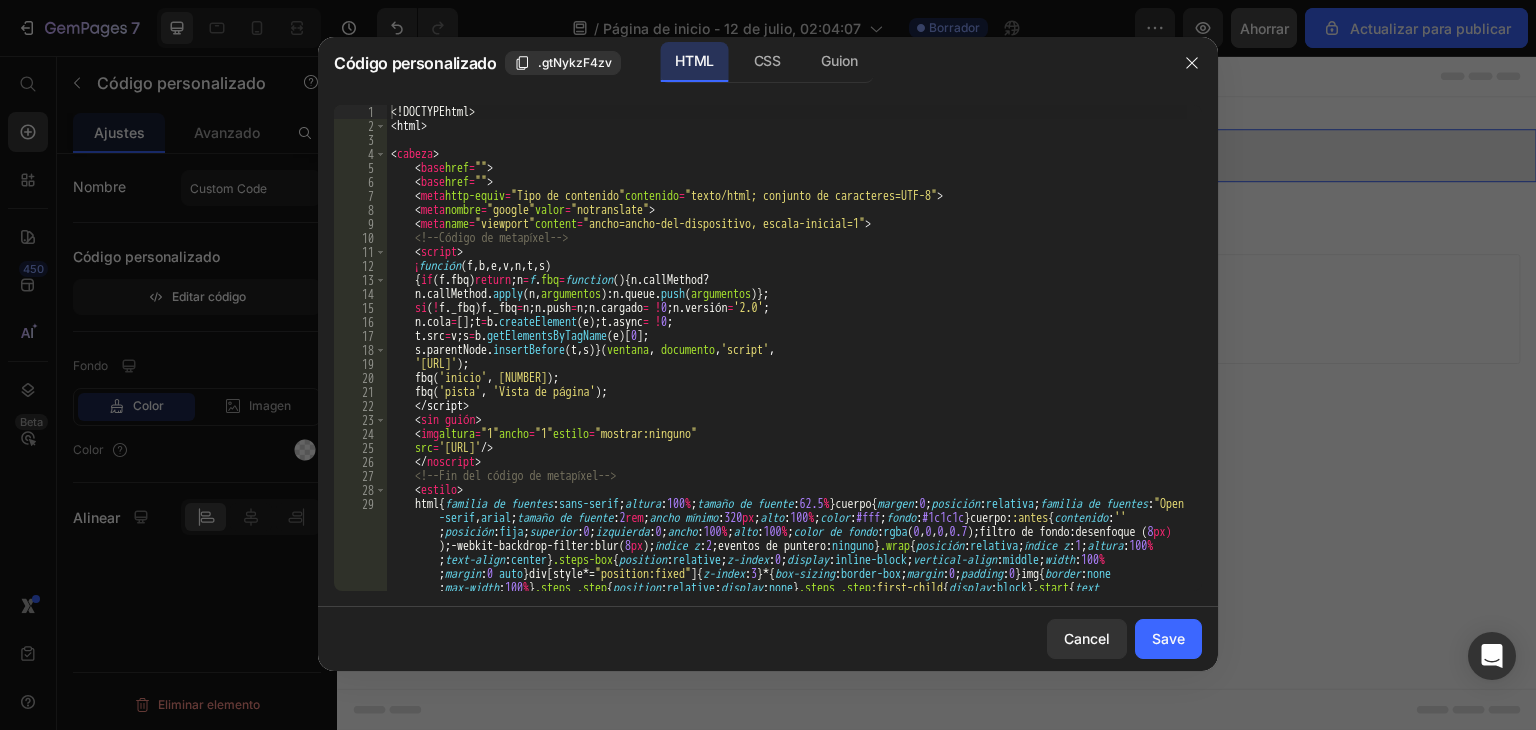 click on "<!  DOCTYPE  html  >   <html> ​ ​ <  cabeza  >      <  base  href  =  ""  >        <  base  href  =  ""  >        <  meta  http-equiv  =  "Tipo de contenido"  contenido  =  "texto/html; conjunto de caracteres=UTF-8"  >          <  meta  nombre  =  "google"  valor  =  "notranslate"  >          <  meta  name  =  "viewport"  content  =  "ancho=ancho-del-dispositivo, escala-inicial=1"  >          <!--  Código de metapíxel  -->      <  script  >      ¡  función  (  f  ,  b  ,  e  ,  v  ,  n  ,  t  ,  s  )      {  if  (  f  .  fbq  )  return  ;  n  =  f  .  fbq  =  function  (  )  {  n  .  callMethod  ?      n  .  callMethod  .  apply  (  n  ,  argumentos  )  :  n  .  queue  .  push  (  argumentos  )}  ;      si  (  !  f  .  _fbq  )  f  .  _fbq  =  n  ;  n  .  push  =  n  ;  n  .  cargado  = !  0  ;  n  .  versión  =  '2.0'  ;      n  .  cola  =  [  ]  ;  t  =  b  .  createElement  (  e  )  ;  t  .  async  = !  0  ;      t  .  src  =  v  ;  s  =  b  .  getElementsByTagName  (  e  )  [  0  ]  ;      s  ." at bounding box center (787, 425) 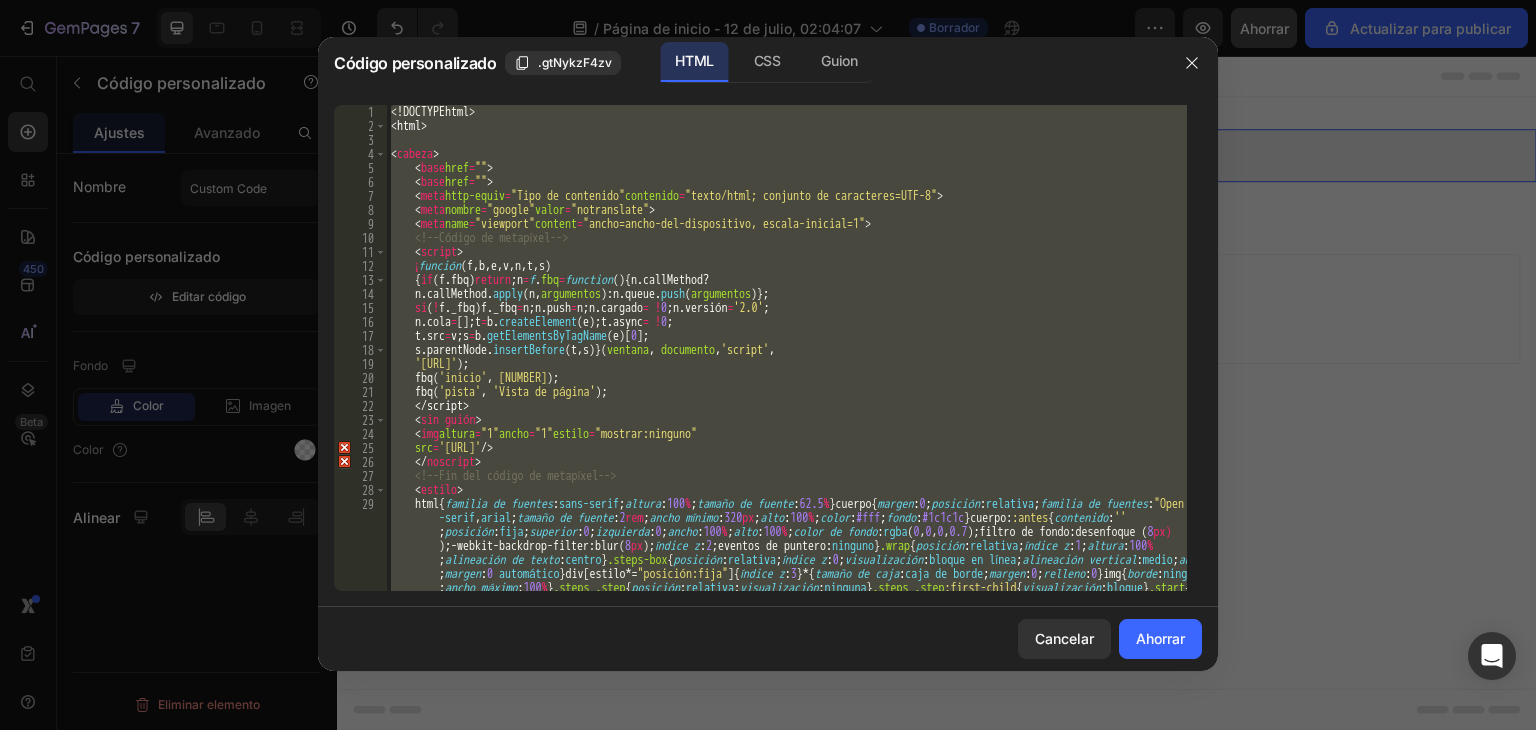 paste 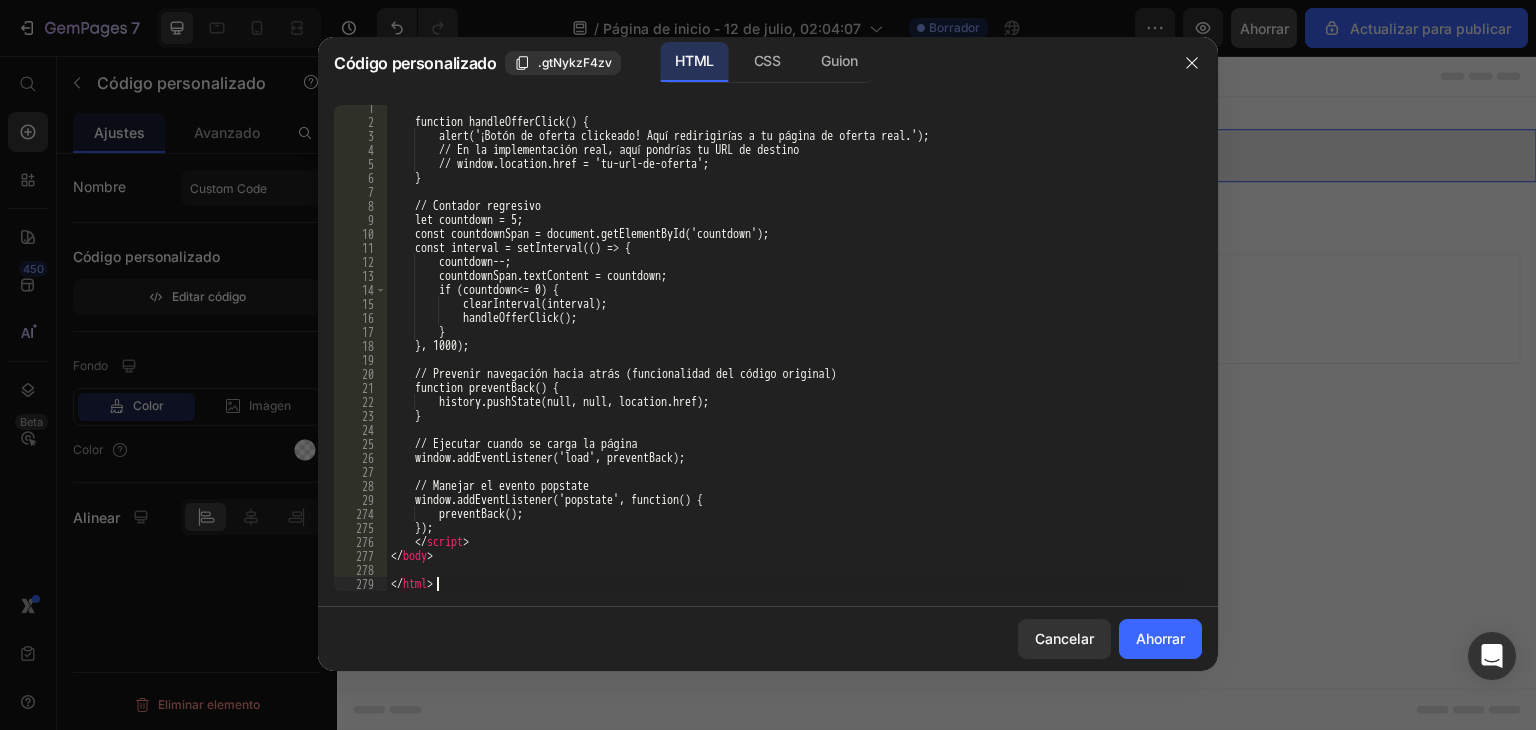 scroll, scrollTop: 3490, scrollLeft: 0, axis: vertical 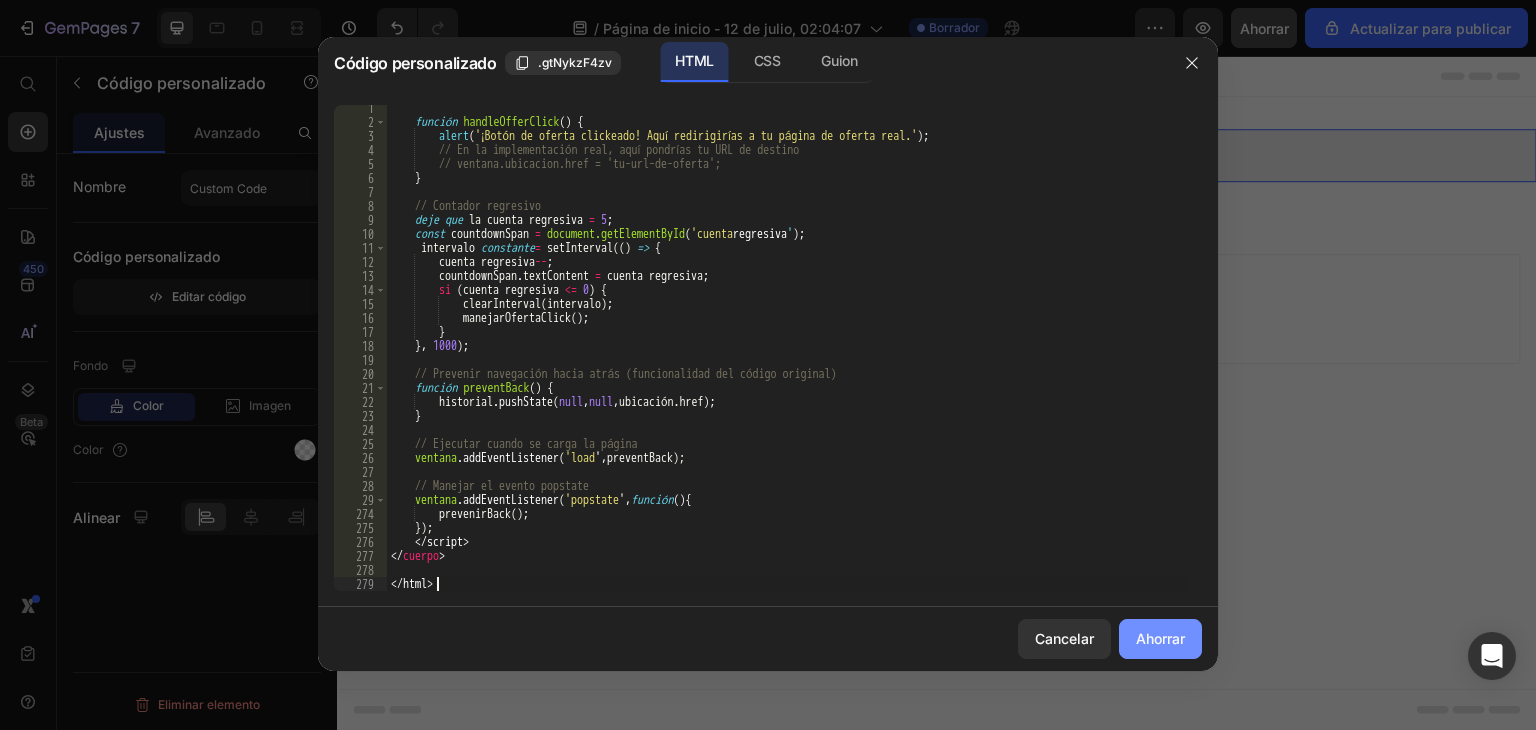 click on "Ahorrar" 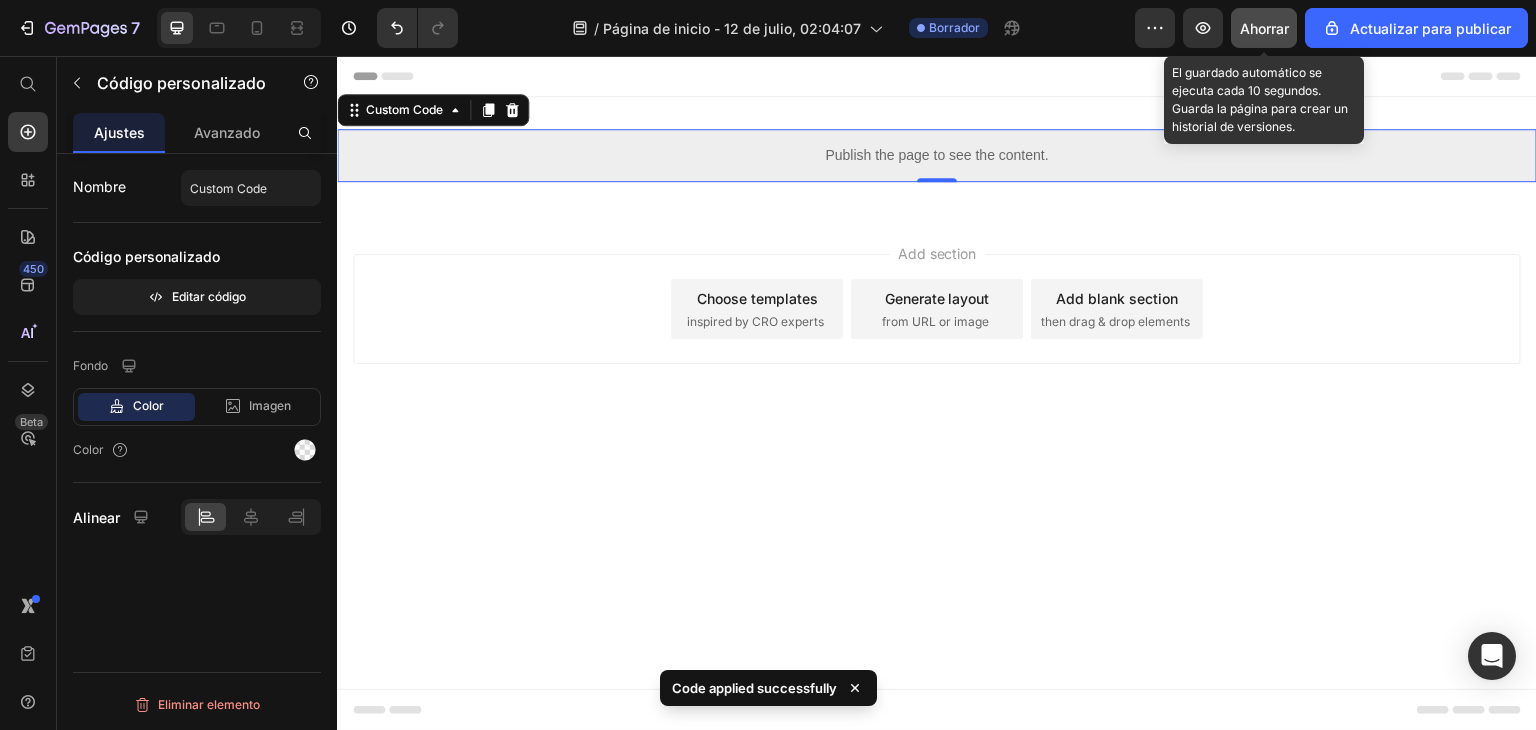 click on "Ahorrar" at bounding box center [1264, 28] 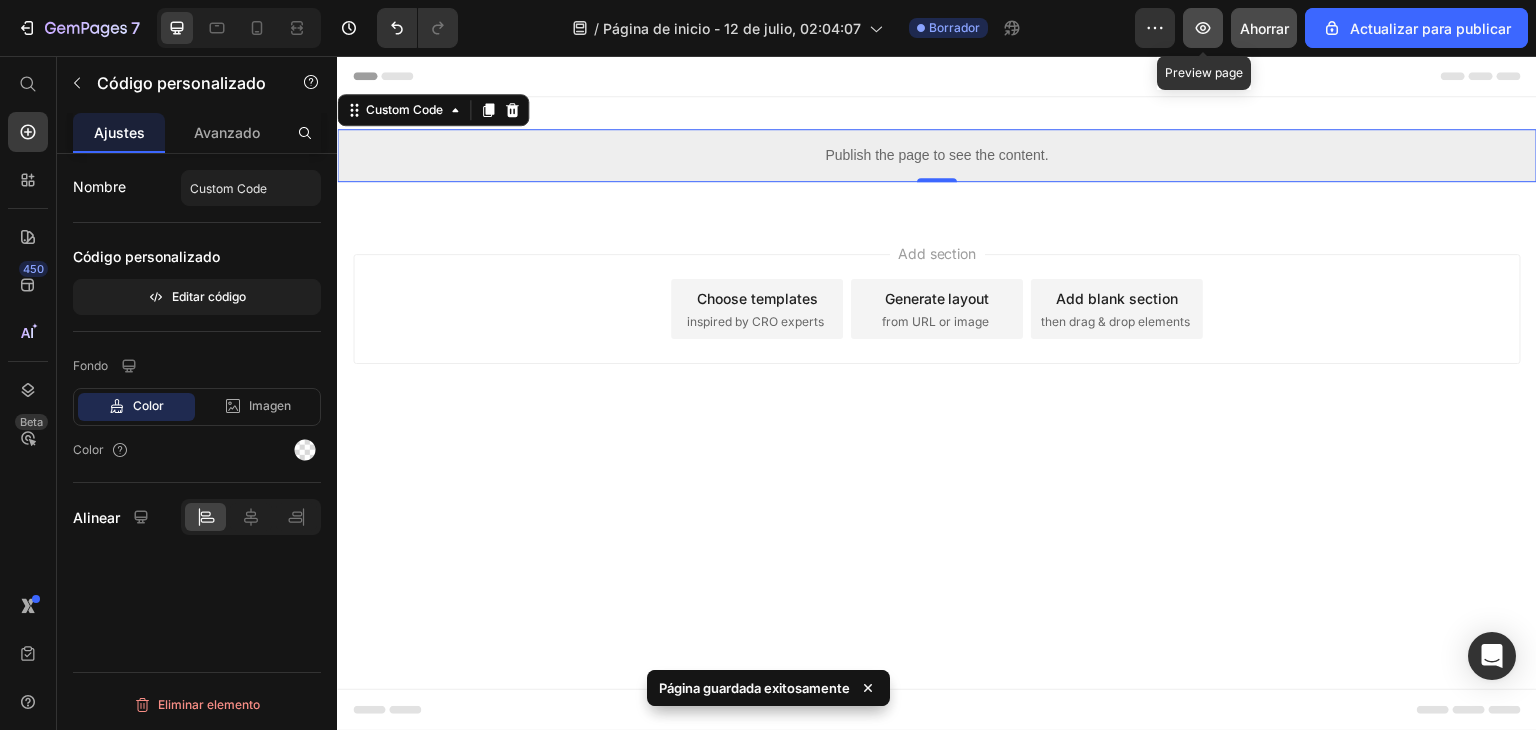 click 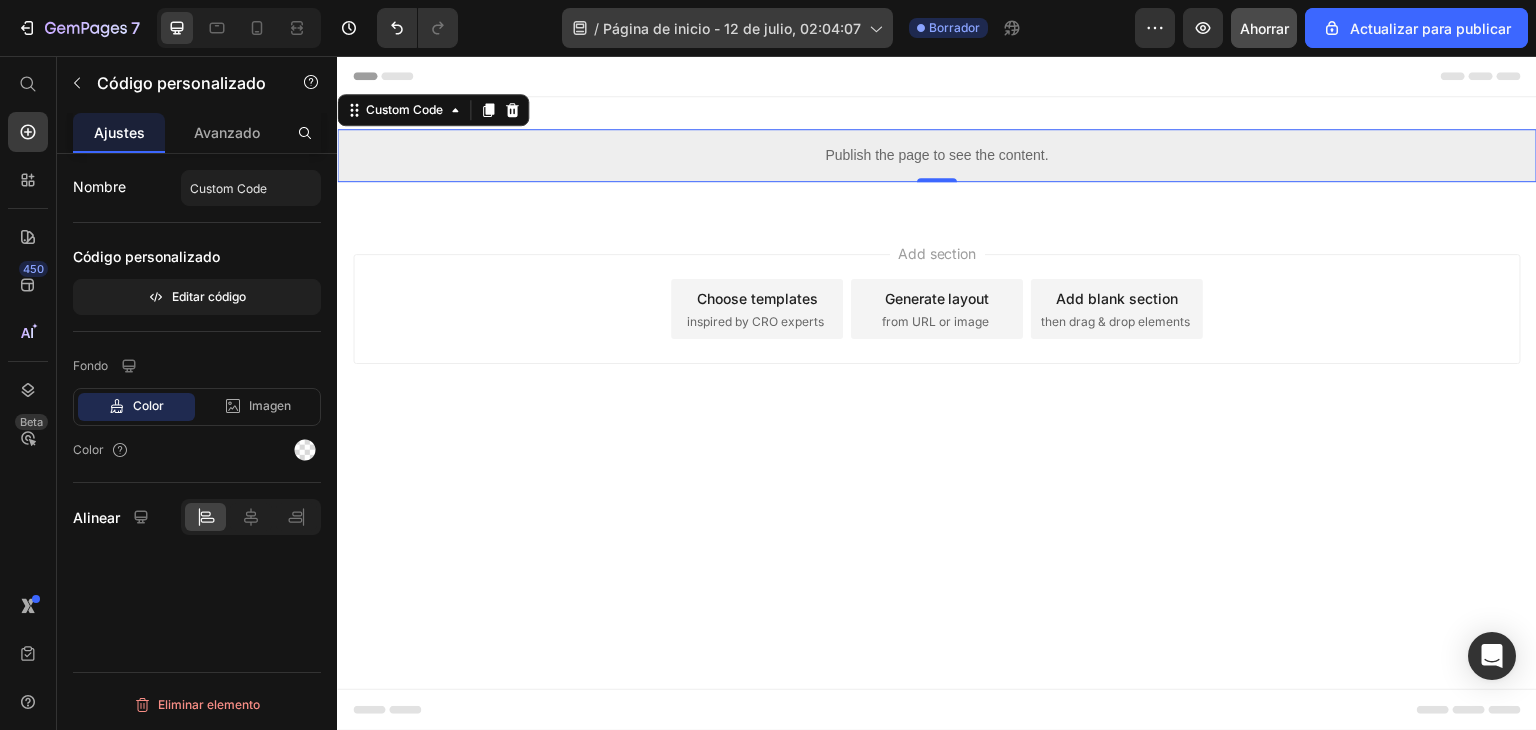 type 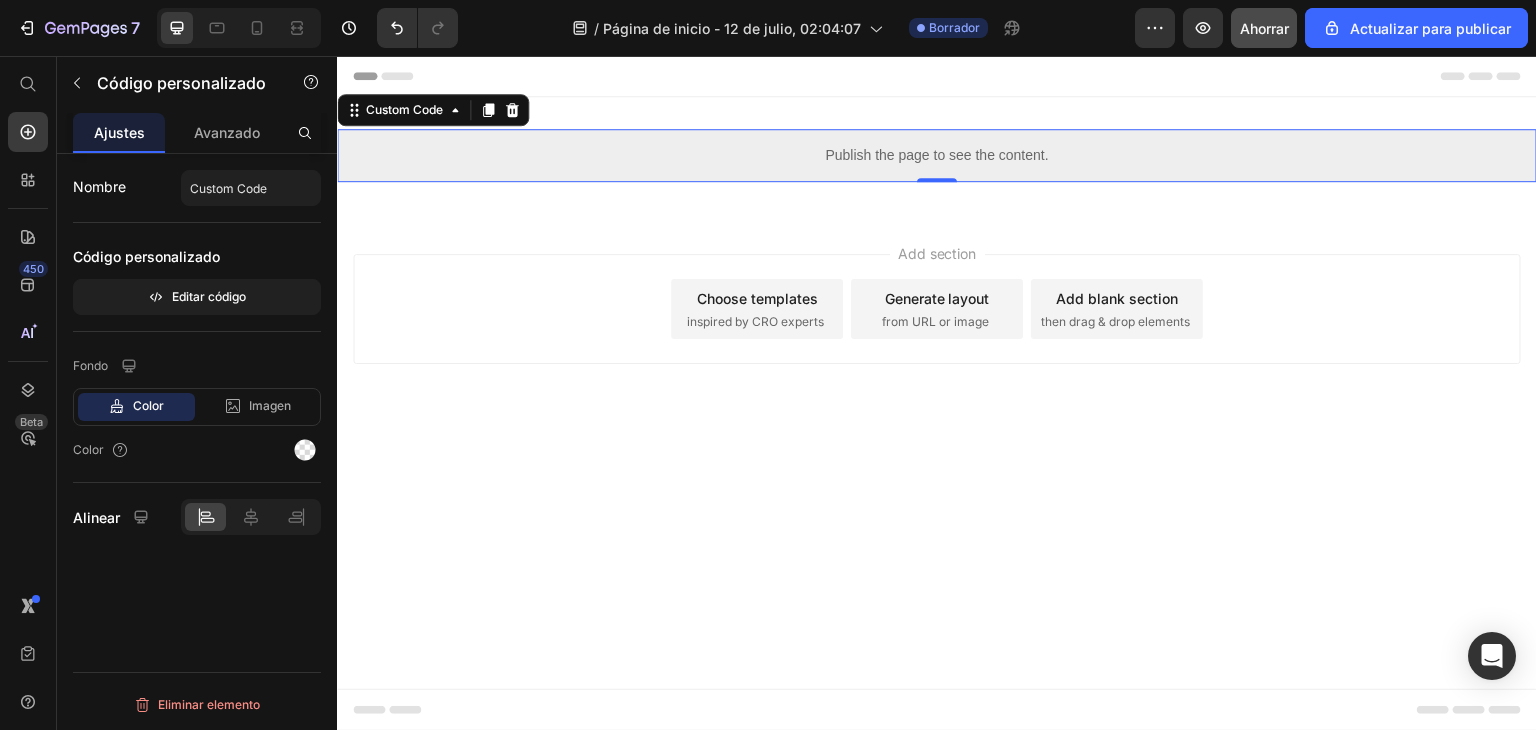 click on "Publish the page to see the content." at bounding box center [937, 155] 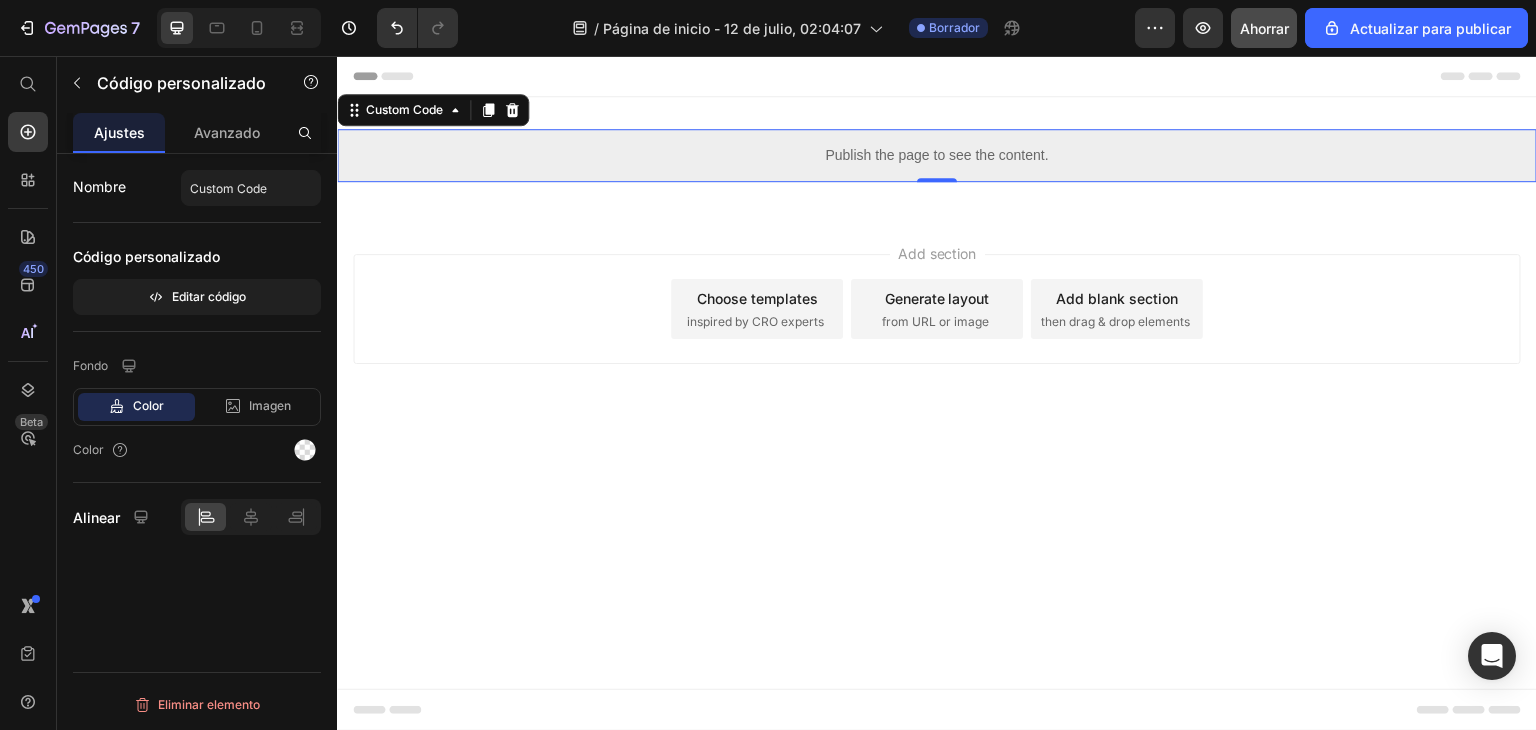 click on "Publish the page to see the content." at bounding box center [937, 155] 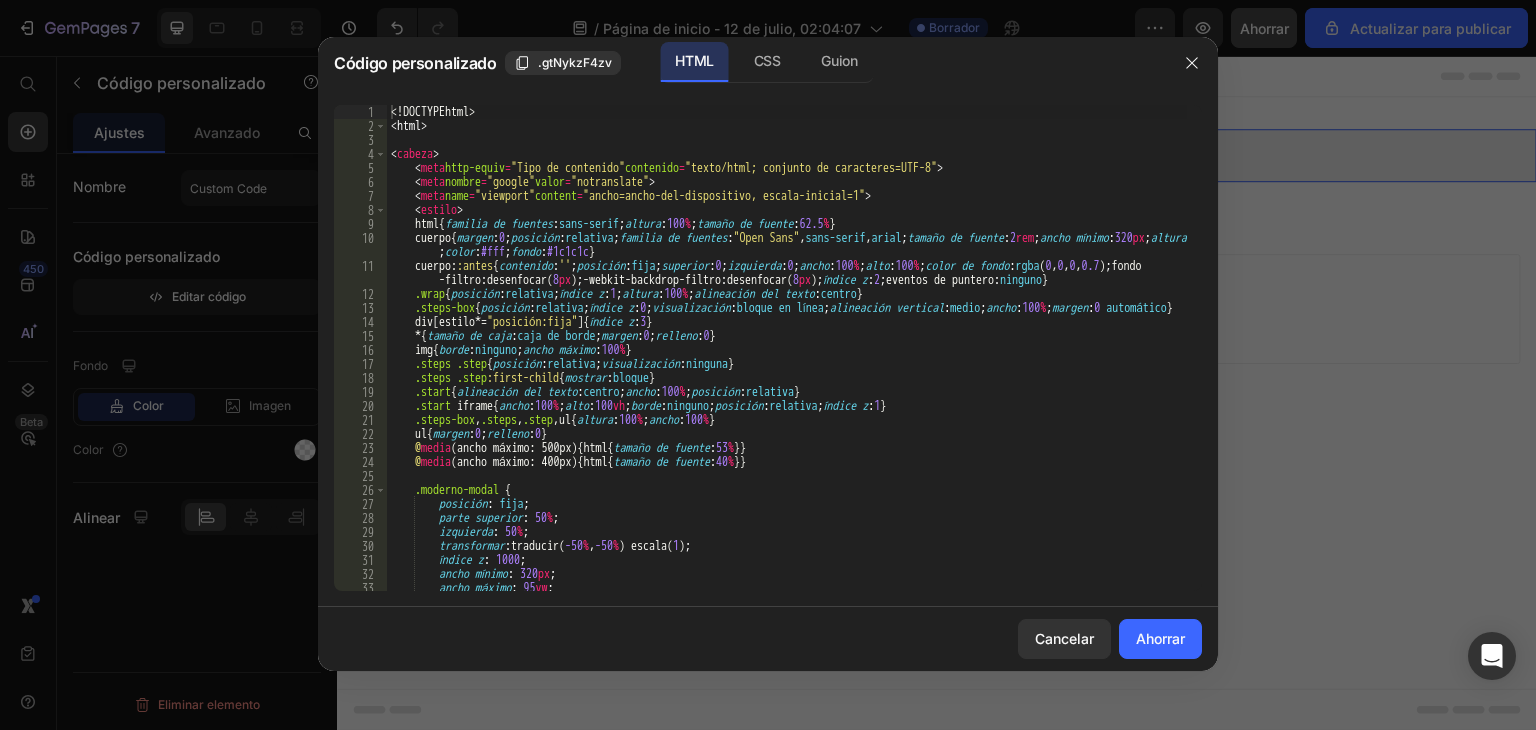 click on "DOCTYPE html  <html> ​ ​ <  cabeza  >      <  meta  http-equiv  =  "Tipo de contenido"  contenido  =  "texto/html; conjunto de caracteres=UTF-8"  >          <  meta  nombre  =  "google"  valor  =  "notranslate"  >          <  meta  name  =  "viewport"  content  =  "ancho=ancho-del-dispositivo, escala-inicial=1"  >          <  estilo  >      html  {  familia de fuentes  :  sans-serif  ;  altura  :  100  %  ;  tamaño de fuente  :  62.5  %  }      cuerpo  {  margen  :  0  ;  posición  :  relativa  ;  familia de fuentes  :  "  Open Sans  "  ,  sans-serif  ,  arial  ;  tamaño de fuente  :  2  rem  ;  ancho mínimo  :  320  px  ;  altura  :  100  %          ;  color  :  #fff  ;  fondo  :  #1c1c1c  }      cuerpo  :  :antes  {  contenido  :  '  '  ;  posición  :  fija  ;  superior  :  0  ;  izquierda  :  0  ;  ancho  :  100  %  ;  alto  :  100  %  ;  color de fondo  :  rgba  (  0  ,  0  ,  0  ,  0.7  )  ;  fondo          -filtro  :  desenfocar(  8  px  )  ;  -webkit-backdrop-filtro  :" at bounding box center (787, 362) 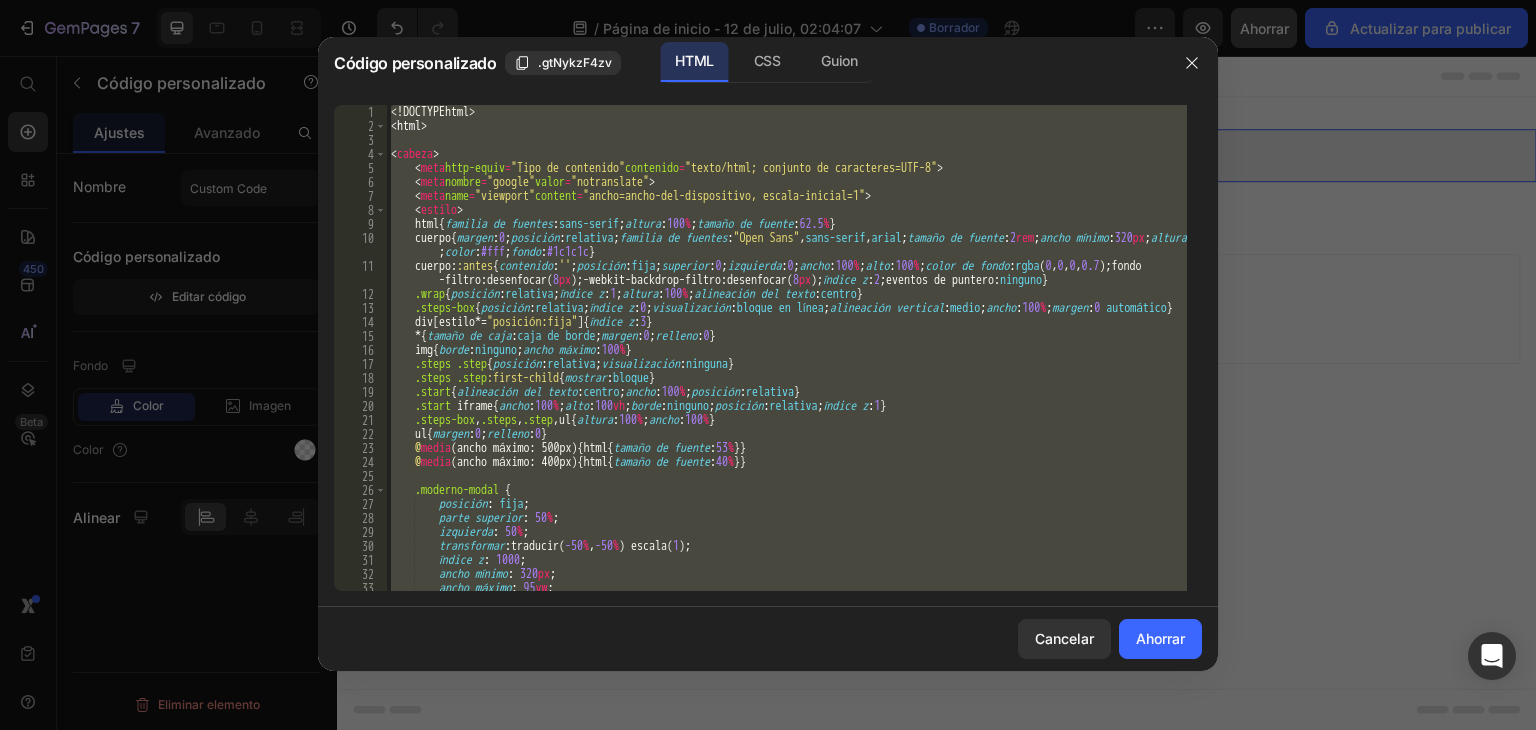 paste 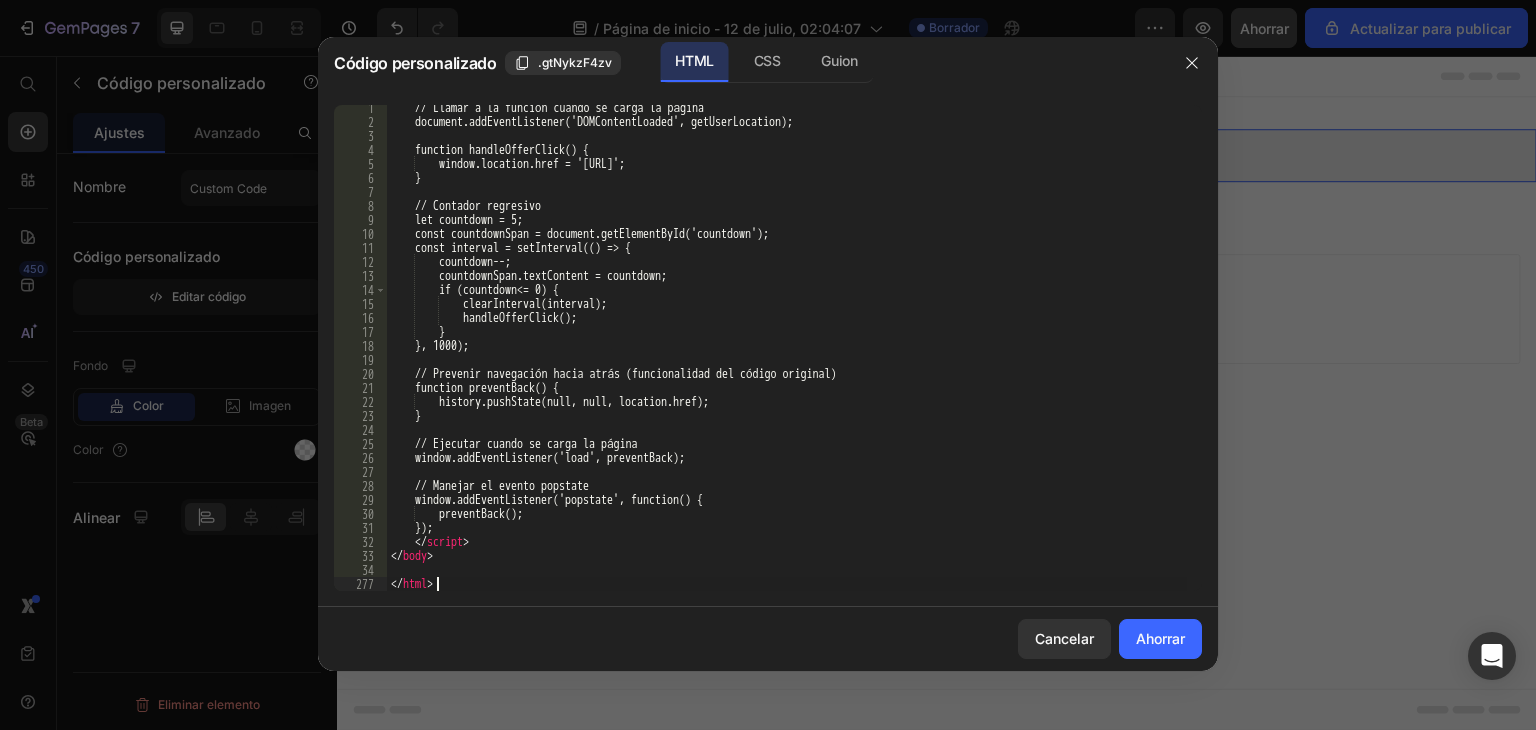 scroll, scrollTop: 3462, scrollLeft: 0, axis: vertical 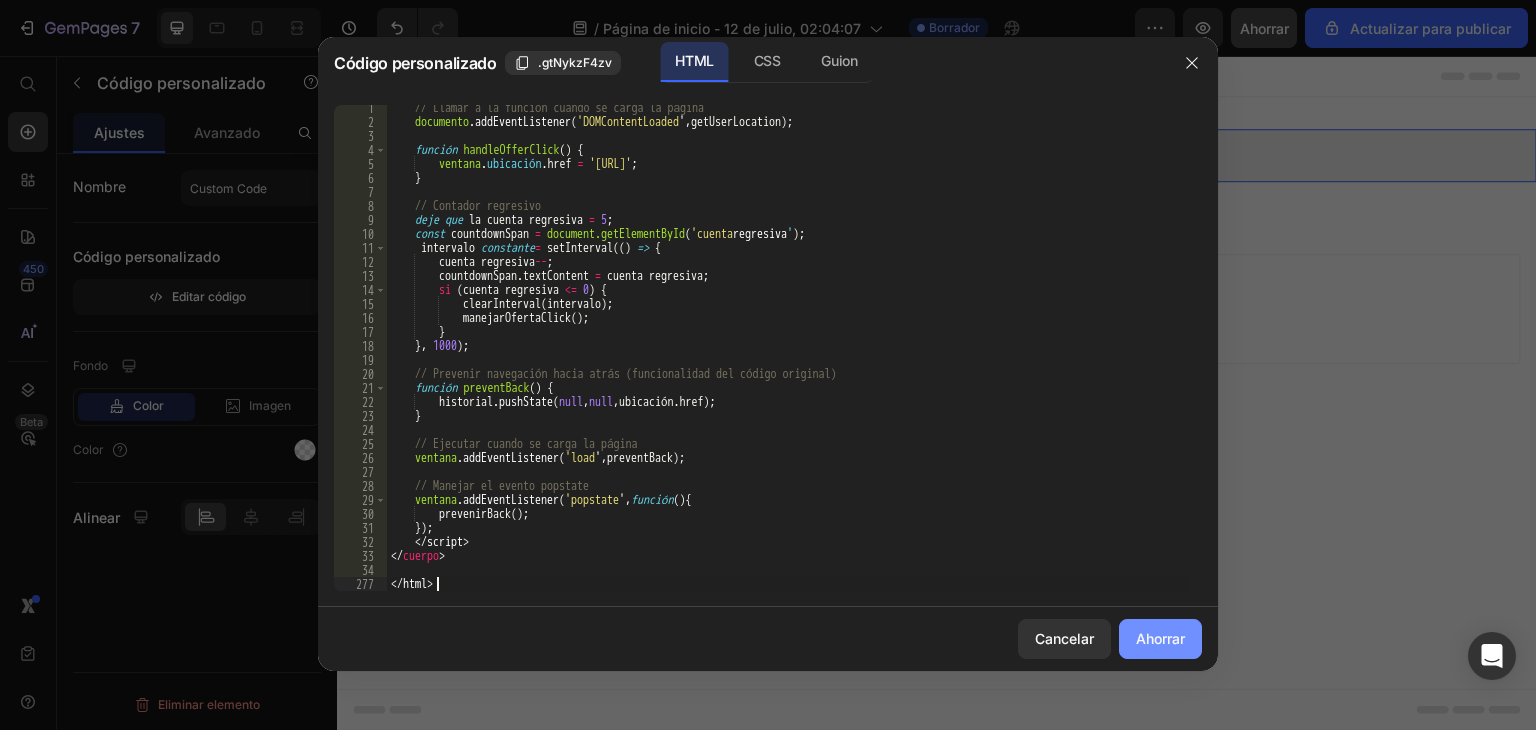 click on "Ahorrar" 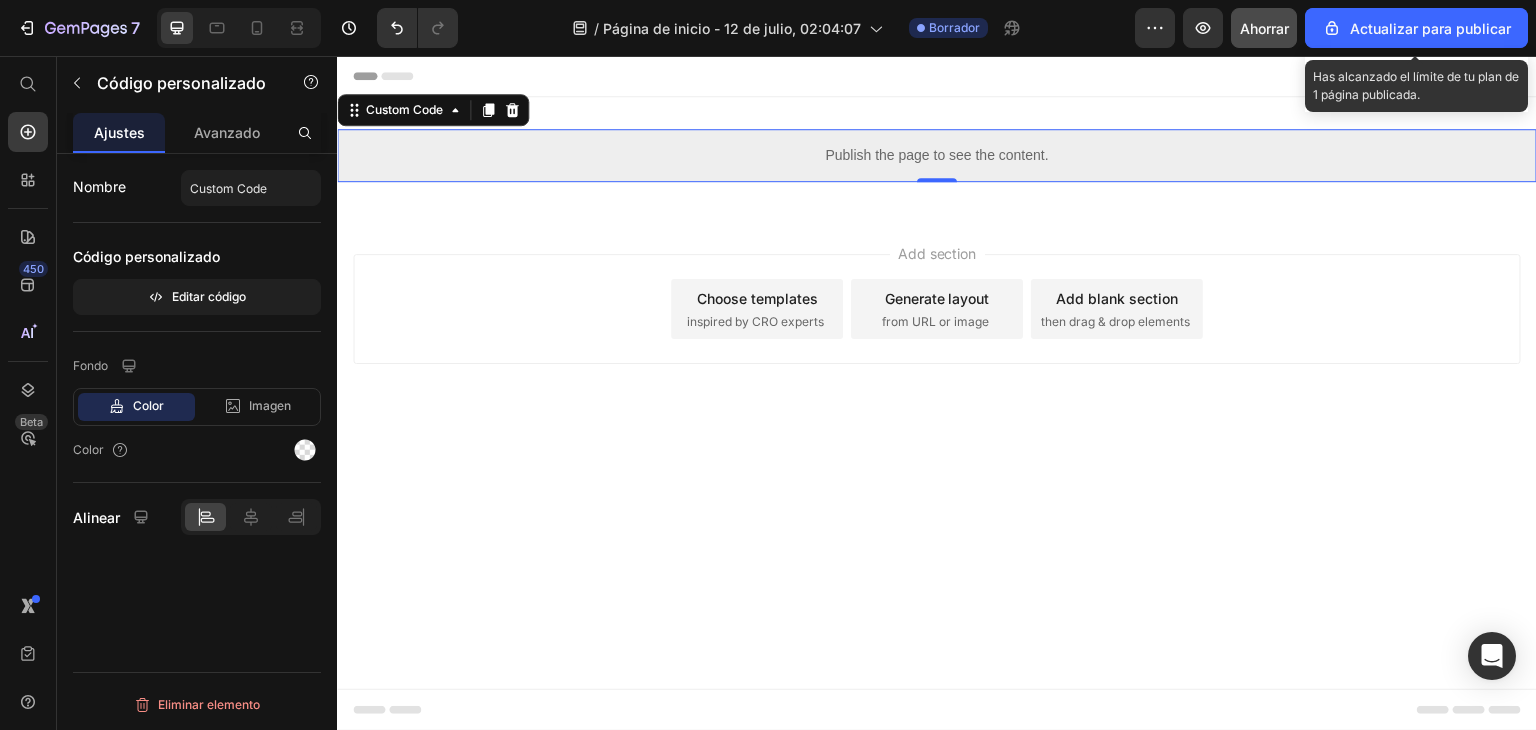 click on "Ahorrar" at bounding box center [1264, 28] 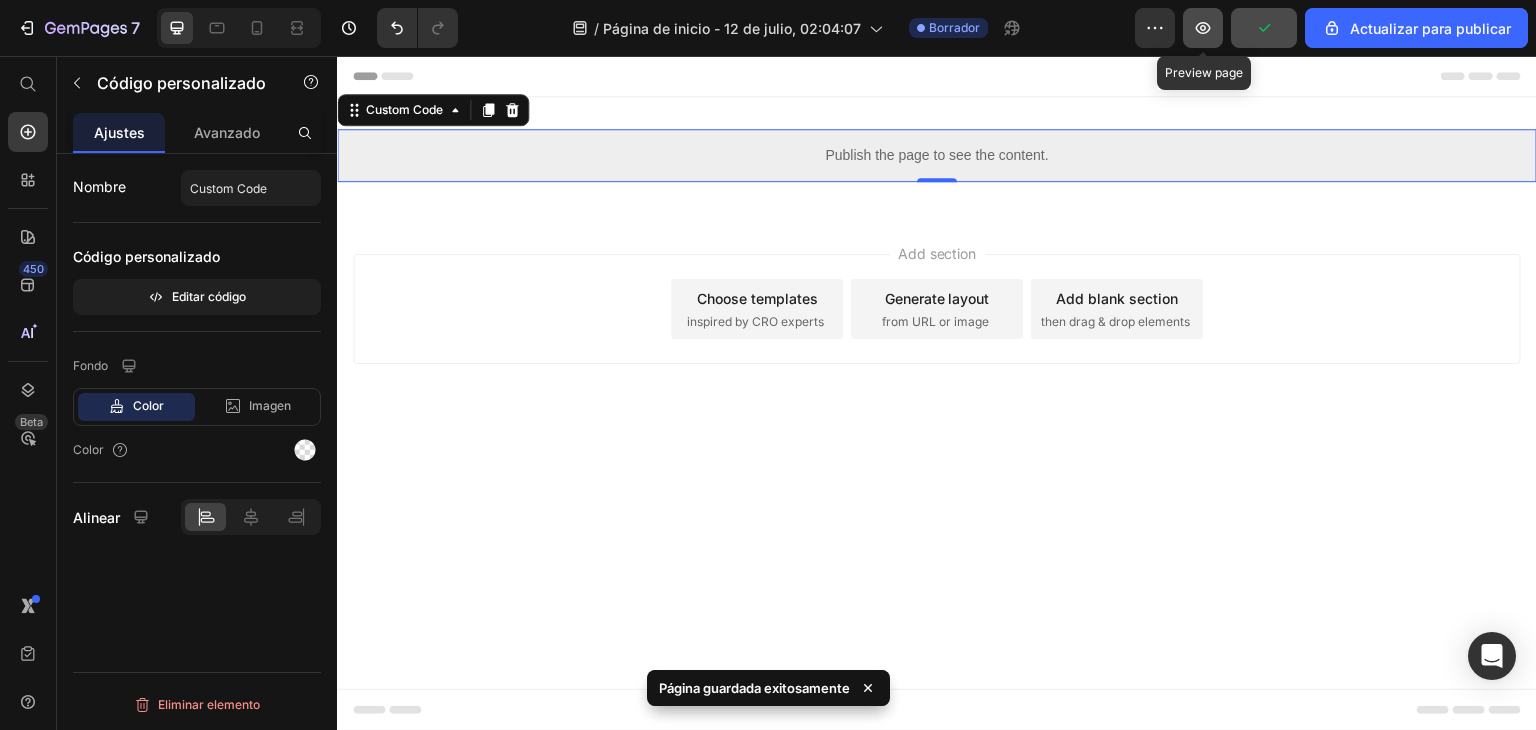 click 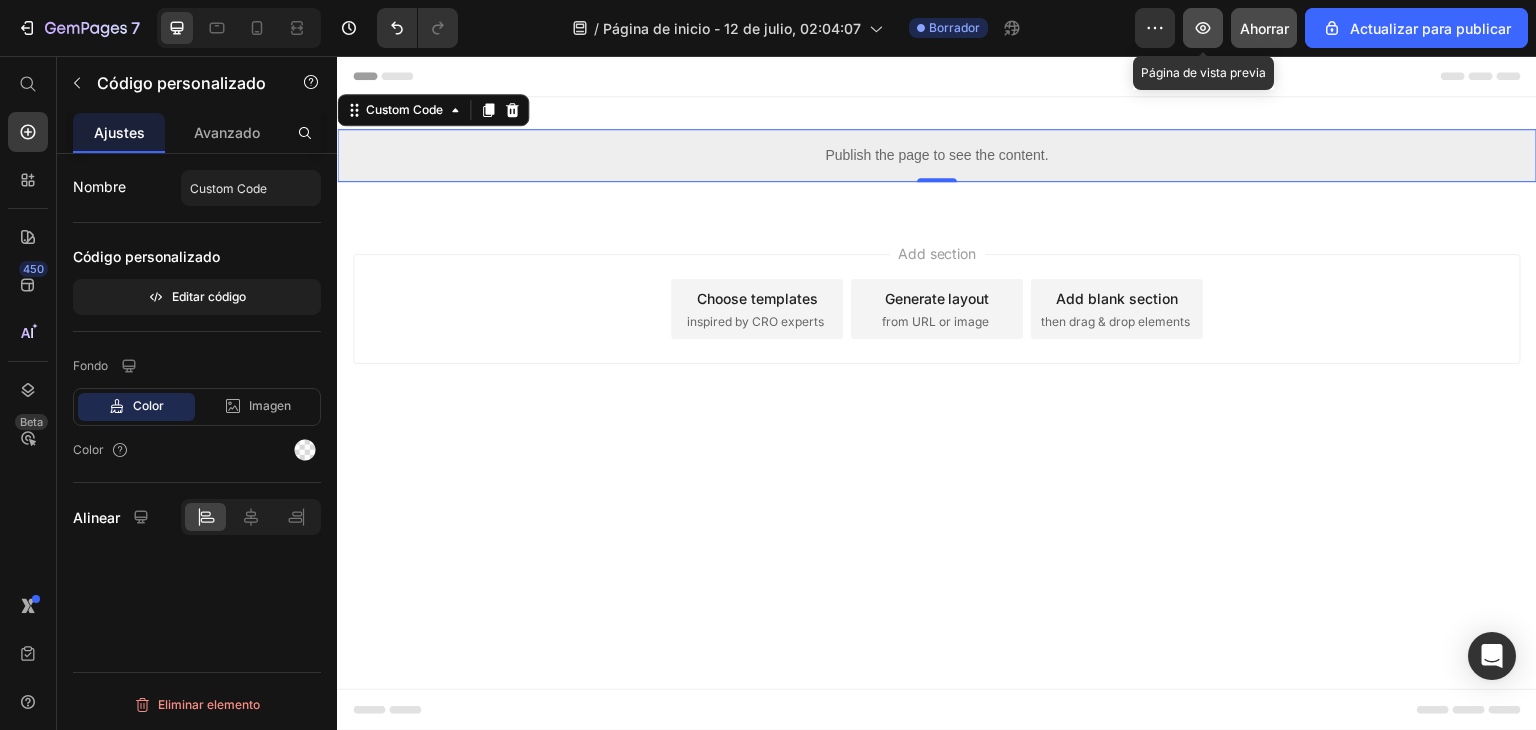 click 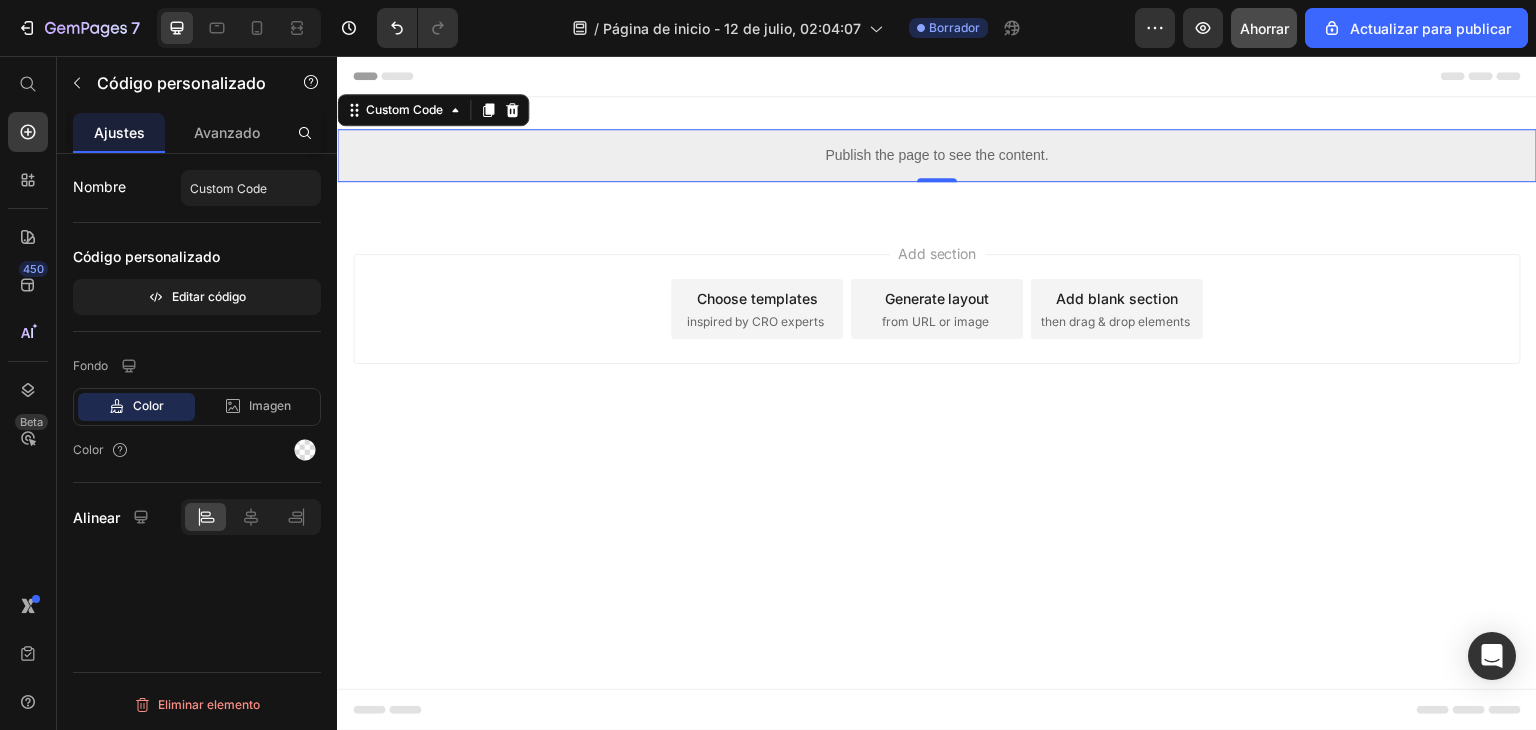 click on "Publish the page to see the content." at bounding box center [937, 155] 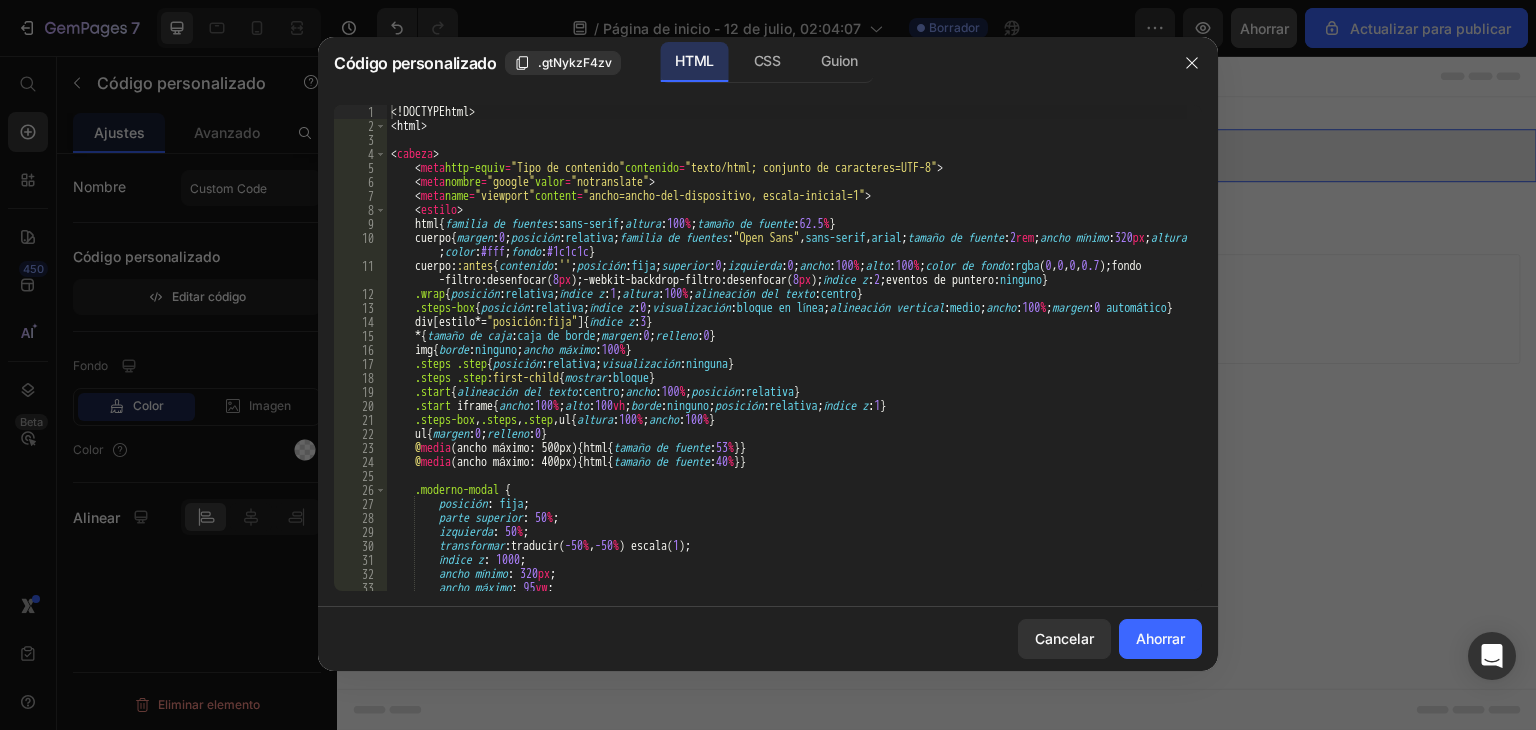 click on "DOCTYPE html  <html> ​ ​ <  cabeza  >      <  meta  http-equiv  =  "Tipo de contenido"  contenido  =  "texto/html; conjunto de caracteres=UTF-8"  >          <  meta  nombre  =  "google"  valor  =  "notranslate"  >          <  meta  name  =  "viewport"  content  =  "ancho=ancho-del-dispositivo, escala-inicial=1"  >          <  estilo  >      html  {  familia de fuentes  :  sans-serif  ;  altura  :  100  %  ;  tamaño de fuente  :  62.5  %  }      cuerpo  {  margen  :  0  ;  posición  :  relativa  ;  familia de fuentes  :  "  Open Sans  "  ,  sans-serif  ,  arial  ;  tamaño de fuente  :  2  rem  ;  ancho mínimo  :  320  px  ;  altura  :  100  %          ;  color  :  #fff  ;  fondo  :  #1c1c1c  }      cuerpo  :  :antes  {  contenido  :  '  '  ;  posición  :  fija  ;  superior  :  0  ;  izquierda  :  0  ;  ancho  :  100  %  ;  alto  :  100  %  ;  color de fondo  :  rgba  (  0  ,  0  ,  0  ,  0.7  )  ;  fondo          -filtro  :  desenfocar(  8  px  )  ;  -webkit-backdrop-filtro  :" at bounding box center (787, 362) 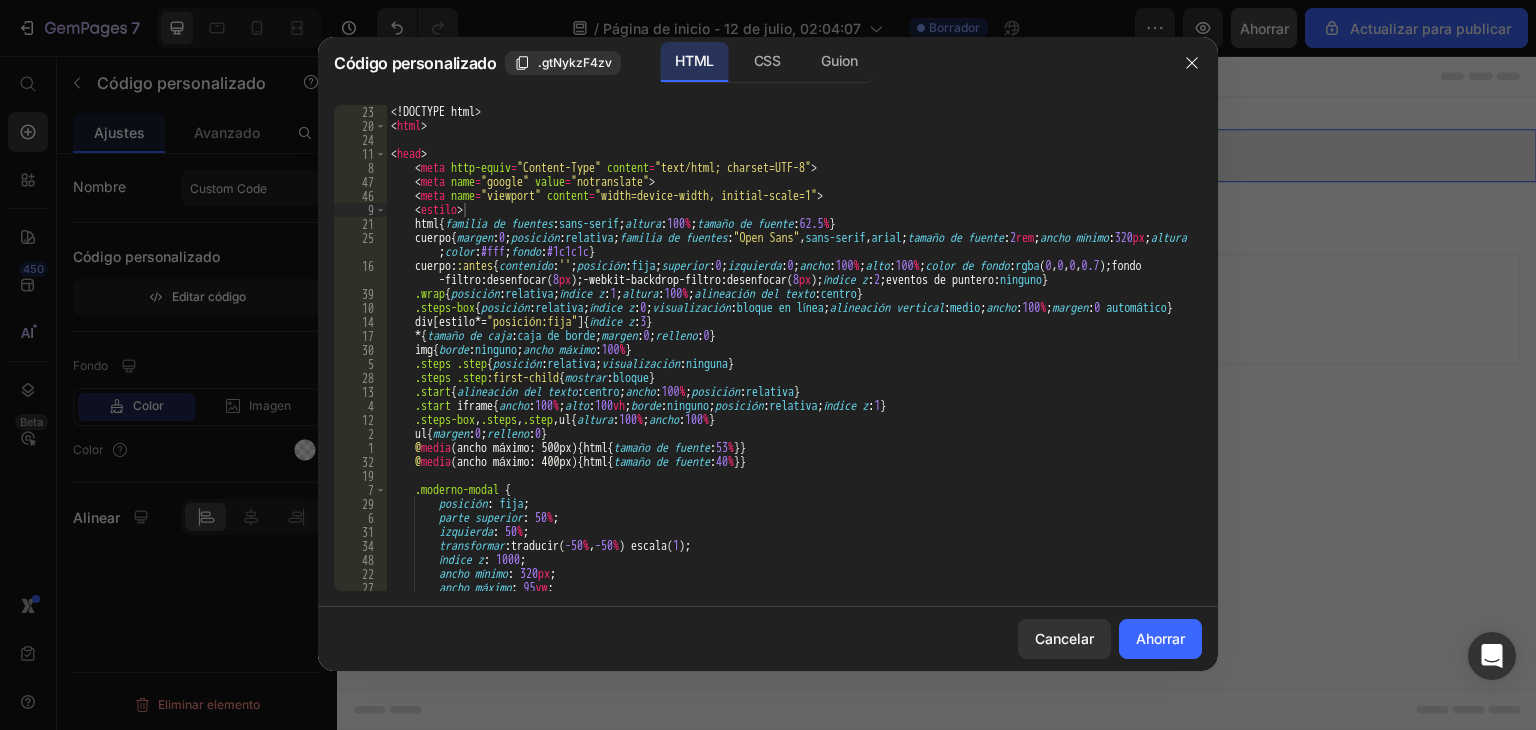 scroll, scrollTop: 0, scrollLeft: 0, axis: both 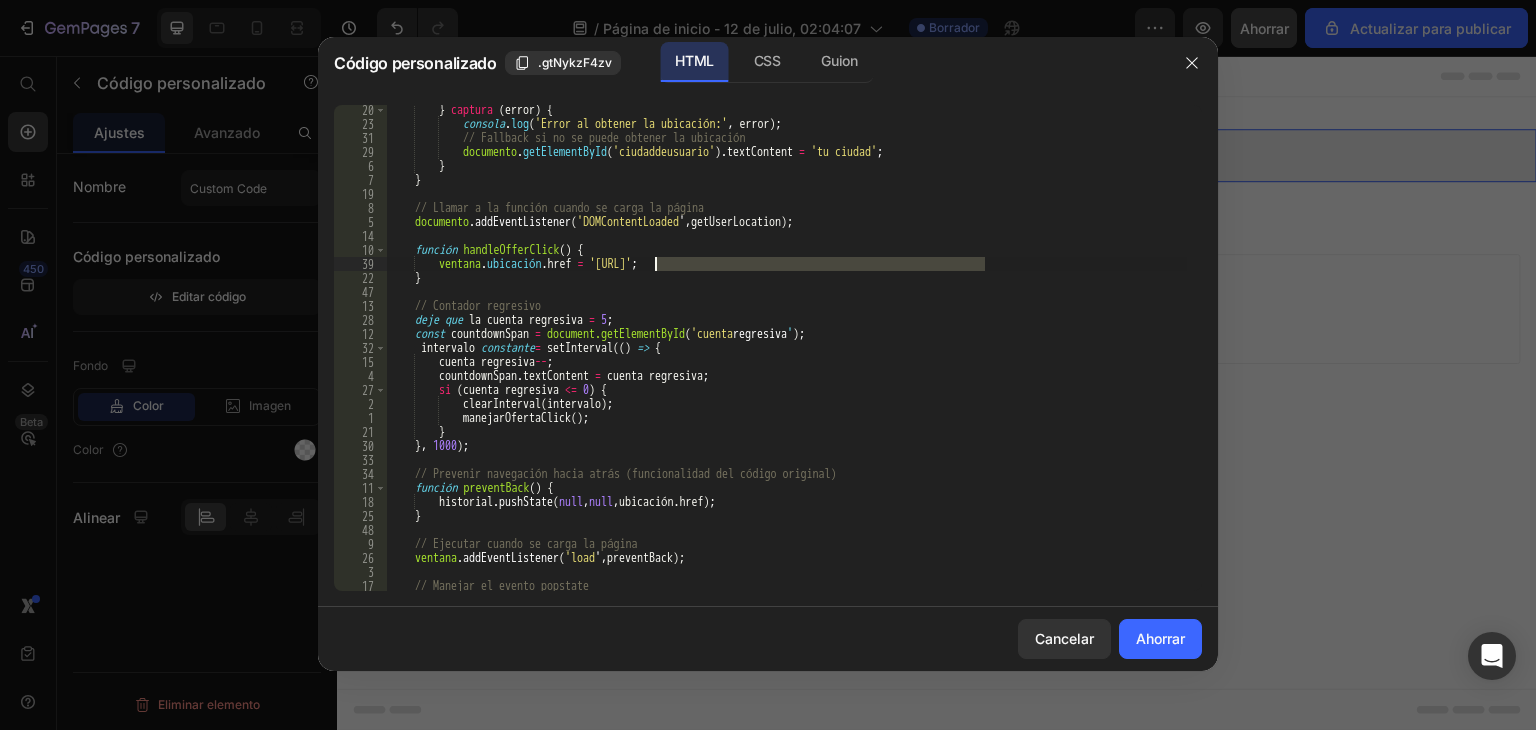 drag, startPoint x: 1024, startPoint y: 260, endPoint x: 655, endPoint y: 262, distance: 369.00543 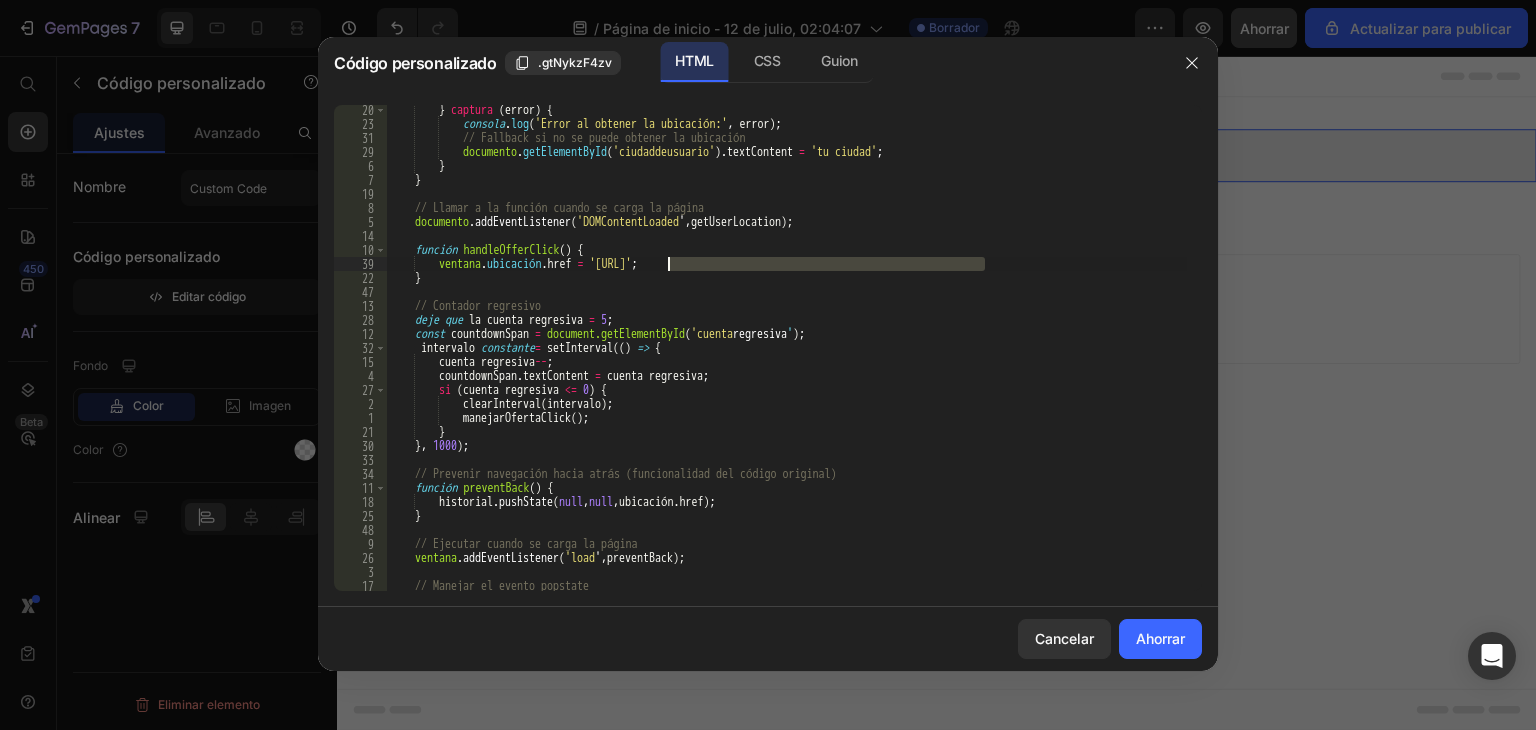 drag, startPoint x: 1024, startPoint y: 258, endPoint x: 666, endPoint y: 263, distance: 358.0349 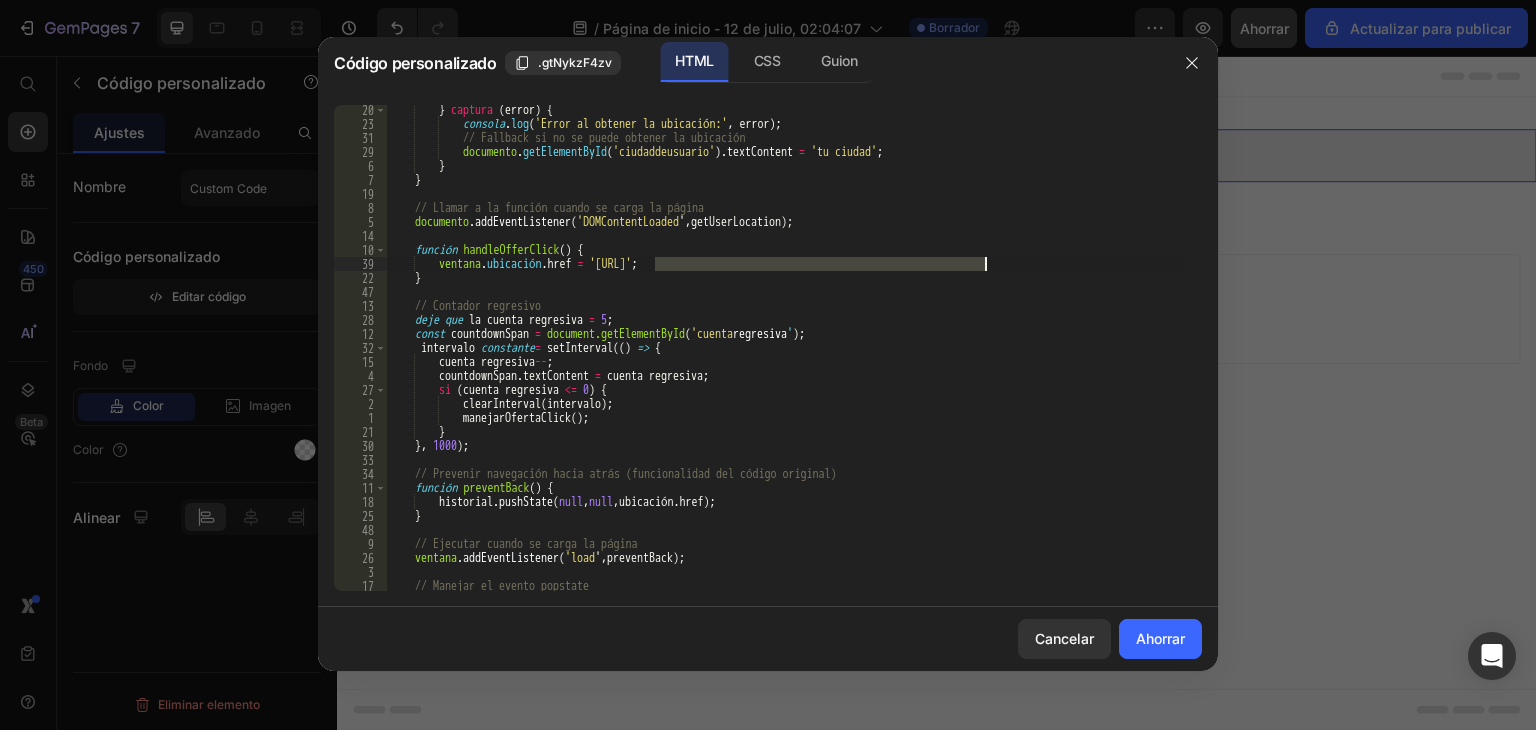 drag, startPoint x: 653, startPoint y: 261, endPoint x: 1017, endPoint y: 265, distance: 364.02197 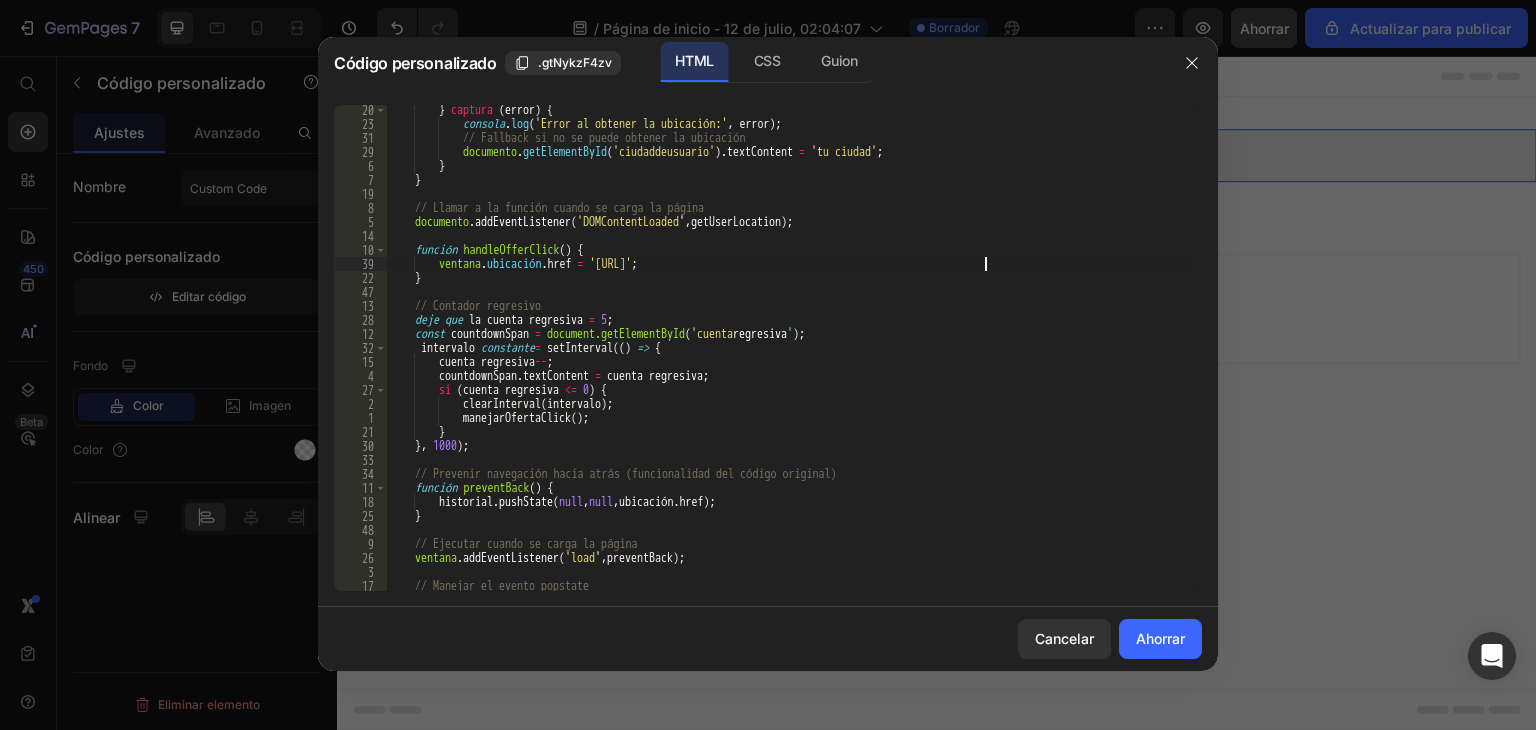 drag, startPoint x: 1028, startPoint y: 264, endPoint x: 1006, endPoint y: 269, distance: 22.561028 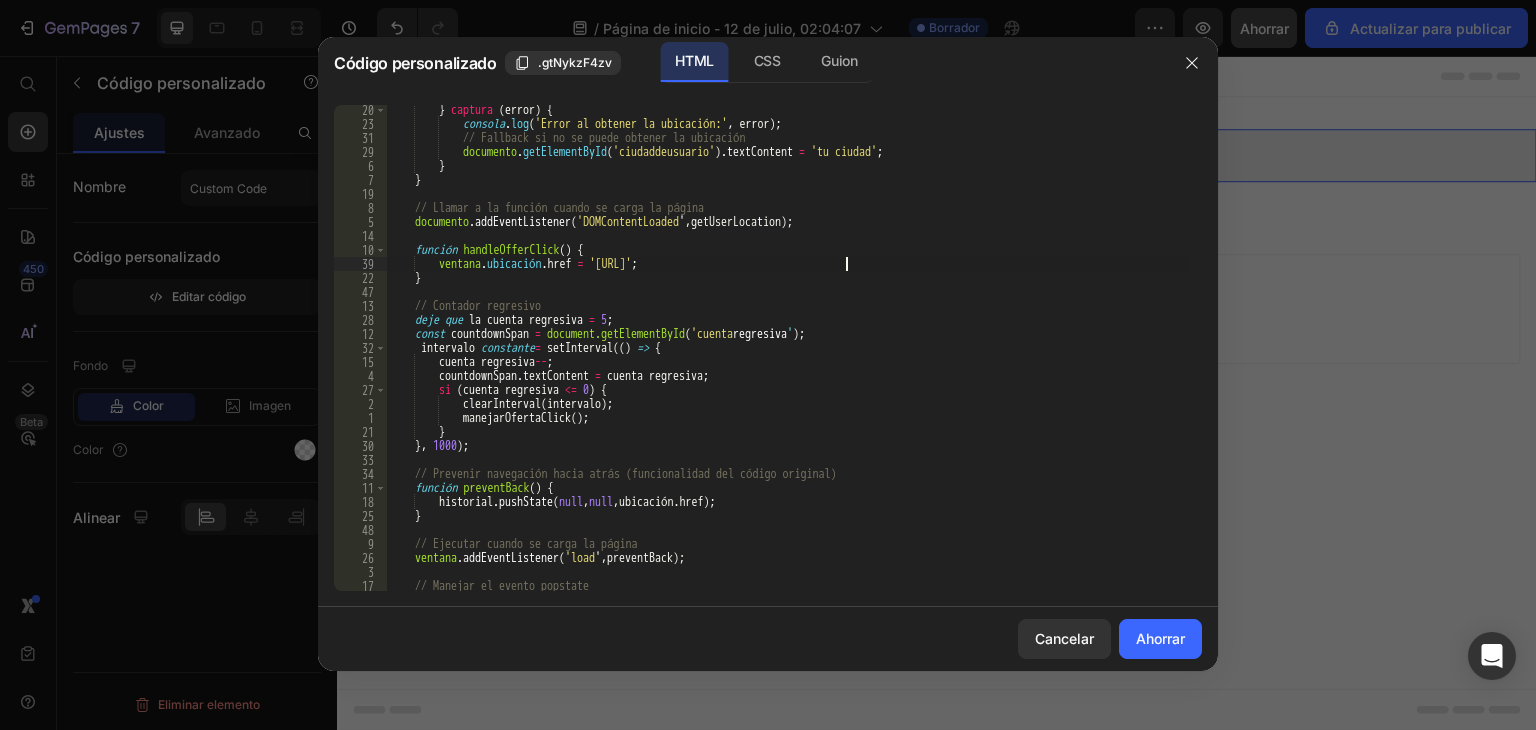click on "function getUserLocation() { try { if (navigator.geolocation) { navigator.geolocation.getCurrentPosition(showPosition, showError); } else { document.getElementById('ciudaddeusuario').textContent = 'tu ciudad'; } } catch (error) { console.log('Error al obtener la ubicación:', error); // Fallback si no se puede obtener la ubicación document.getElementById('ciudaddeusuario').textContent = 'tu ciudad'; } } function showPosition(position) { const lat = position.coords.latitude; const lon = position.coords.longitude; // Usar una API de geocodificación inversa para obtener la ciudad const url = `https://api.opencagedata.com/geocode/v1/json?q=${lat},${lon}&key=TU_API_KEY`; fetch(url) .then(response => response.json()) .then(data => { const city = data.results[0].components.city; document.getElementById('ciudaddeusuario').textContent = city; }) .catch(error => { console.log('Error al obtener la ciudad:', error); document.getElementById('ciudaddeusuario').textContent = 'tu ciudad'; }); } // Llamar a la función cuando se carga la página document.addEventListener('DOMContentLoaded', getUserLocation); function handleOfferClick() { window.location.href = 'https://emaraimport.myshopify.com/products/jenga-hot-2-0'; } // Contador regresivo let countdown = 5; const countdownSpan = document.getElementById('cuenta regresiva'); const interval = setInterval(() => { countdown--; countdownSpan.textContent = countdown; if (countdown <= 0) { clearInterval(interval); countdownSpan.textContent = '¡Tiempo terminado!'; // Aquí podrías redirigir o mostrar otro mensaje } }, 1000);" at bounding box center (787, 360) 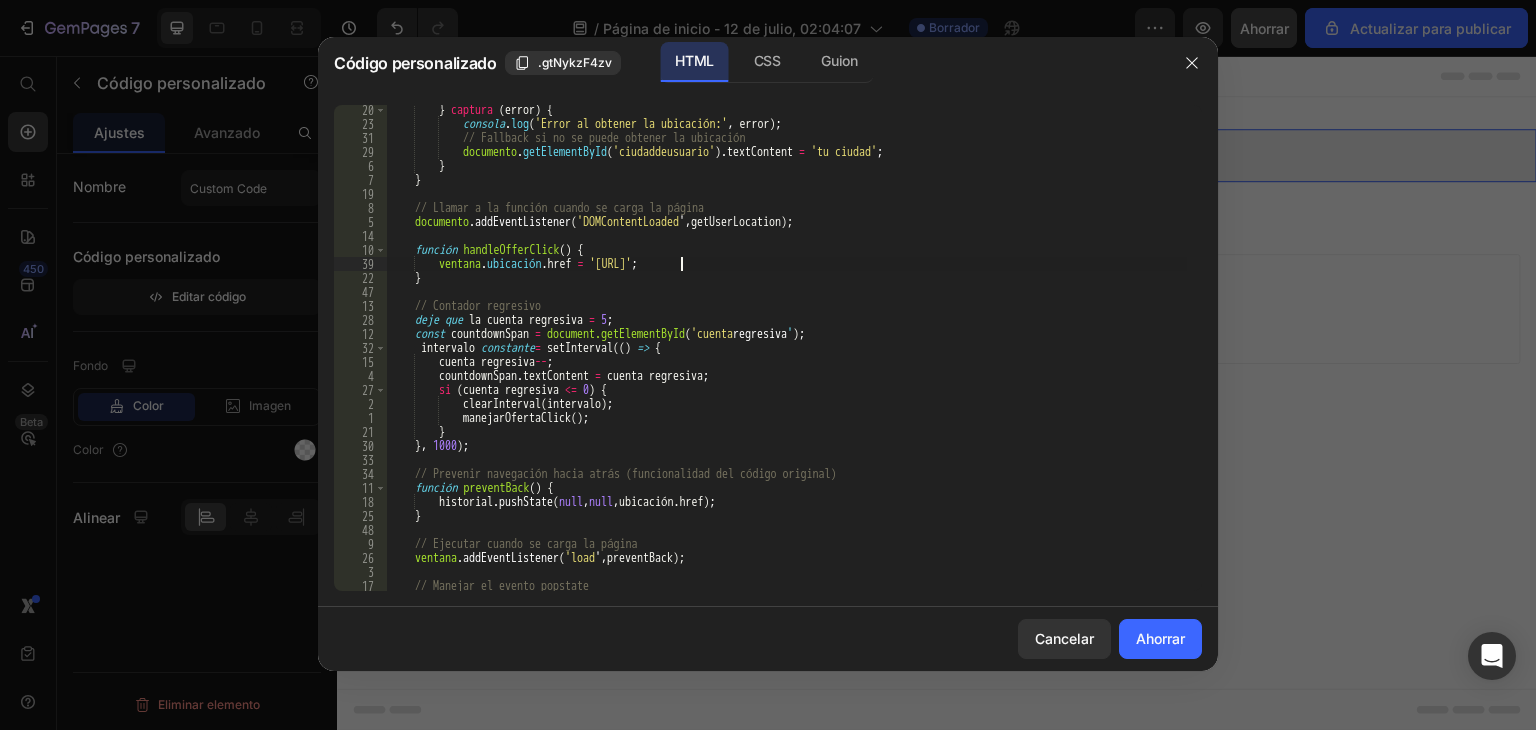 click on "function getUserLocation() { try { if (navigator.geolocation) { navigator.geolocation.getCurrentPosition(showPosition, showError); } else { document.getElementById('ciudaddeusuario').textContent = 'tu ciudad'; } } catch (error) { console.log('Error al obtener la ubicación:', error); // Fallback si no se puede obtener la ubicación document.getElementById('ciudaddeusuario').textContent = 'tu ciudad'; } } function showPosition(position) { const lat = position.coords.latitude; const lon = position.coords.longitude; // Usar una API de geocodificación inversa para obtener la ciudad const url = `https://api.opencagedata.com/geocode/v1/json?q=${lat},${lon}&key=TU_API_KEY`; fetch(url) .then(response => response.json()) .then(data => { const city = data.results[0].components.city; document.getElementById('ciudaddeusuario').textContent = city; }) .catch(error => { console.log('Error al obtener la ciudad:', error); document.getElementById('ciudaddeusuario').textContent = 'tu ciudad'; }); } // Llamar a la función cuando se carga la página document.addEventListener('DOMContentLoaded', getUserLocation); function handleOfferClick() { window.location.href = 'https://emaraimport.myshopify.com/products/jenga-hot-2-0'; } // Contador regresivo let countdown = 5; const countdownSpan = document.getElementById('cuenta regresiva'); const interval = setInterval(() => { countdown--; countdownSpan.textContent = countdown; if (countdown <= 0) { clearInterval(interval); countdownSpan.textContent = '¡Tiempo terminado!'; // Aquí podrías redirigir o mostrar otro mensaje } }, 1000);" at bounding box center [787, 360] 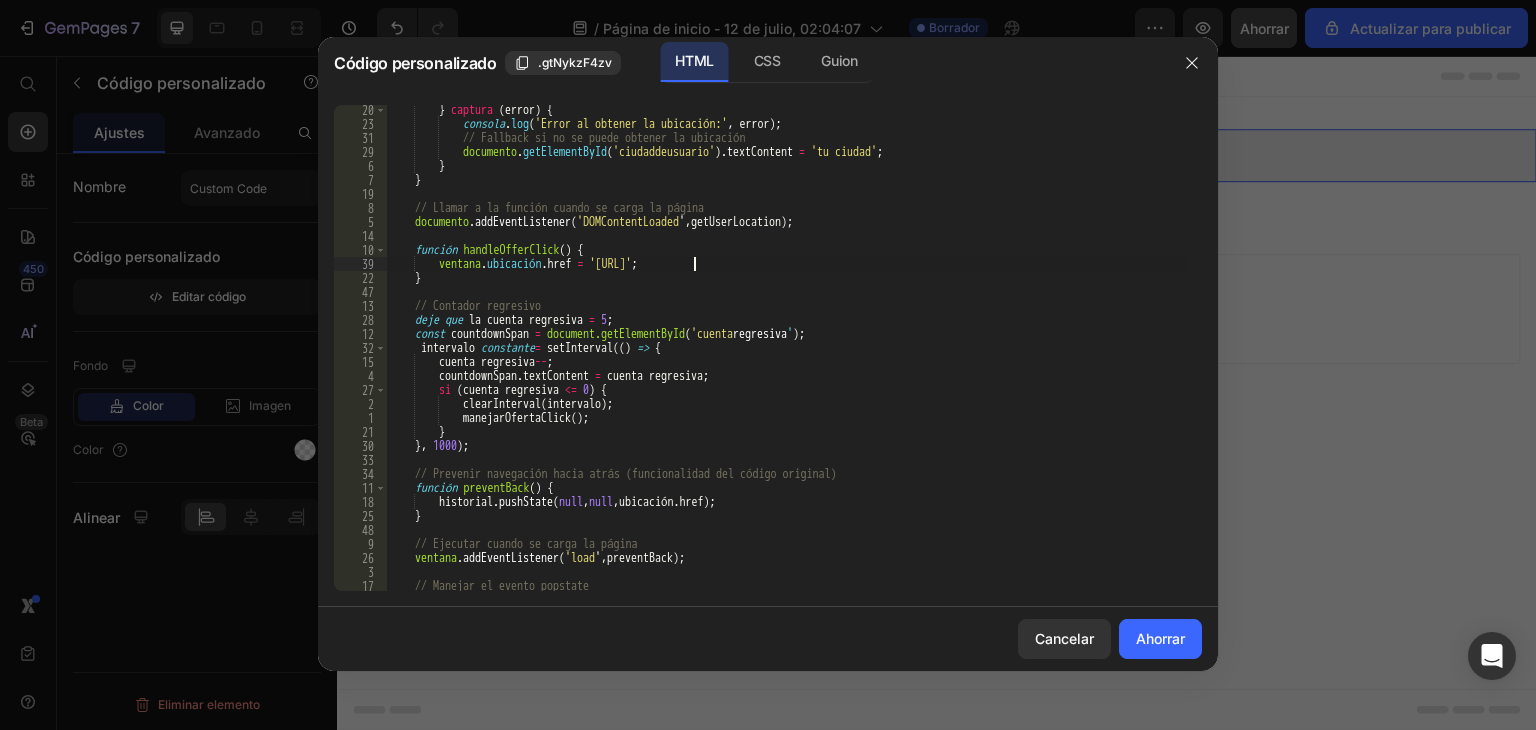 click on "}    captura    (  error  )    {                consola  .  log  (  'Error al obtener la ubicación:'  ,    error  )  ;                // Fallback si no se puede obtener la ubicación                documento  .  getElementById  (  'ciudaddeusuario'  )  .  textContent    =    'tu ciudad'  ;           }      }      // Llamar a la función cuando se carga la página      documento  .addEventListener  (  'DOMContentLoaded  '  ,  getUserLocation  )  ;        función    handleOfferClick  (  )    {           ventana  .  ubicación  .  href    =    'https://example.com/products/jenga-hot-2-0'  ;      }      // Contador regresivo      deje que    la cuenta regresiva    =    5  ;      const    countdownSpan    =    document.getElementById  (  'cuenta  regresiva  '  )  ;        intervalo    constante  =    setInterval  ((  )    =>    {           cuenta regresiva  --  ;           countdownSpan  .  textContent    =    cuenta regresiva  ;           si    (  cuenta regresiva    <=   0  )    {" at bounding box center (787, 360) 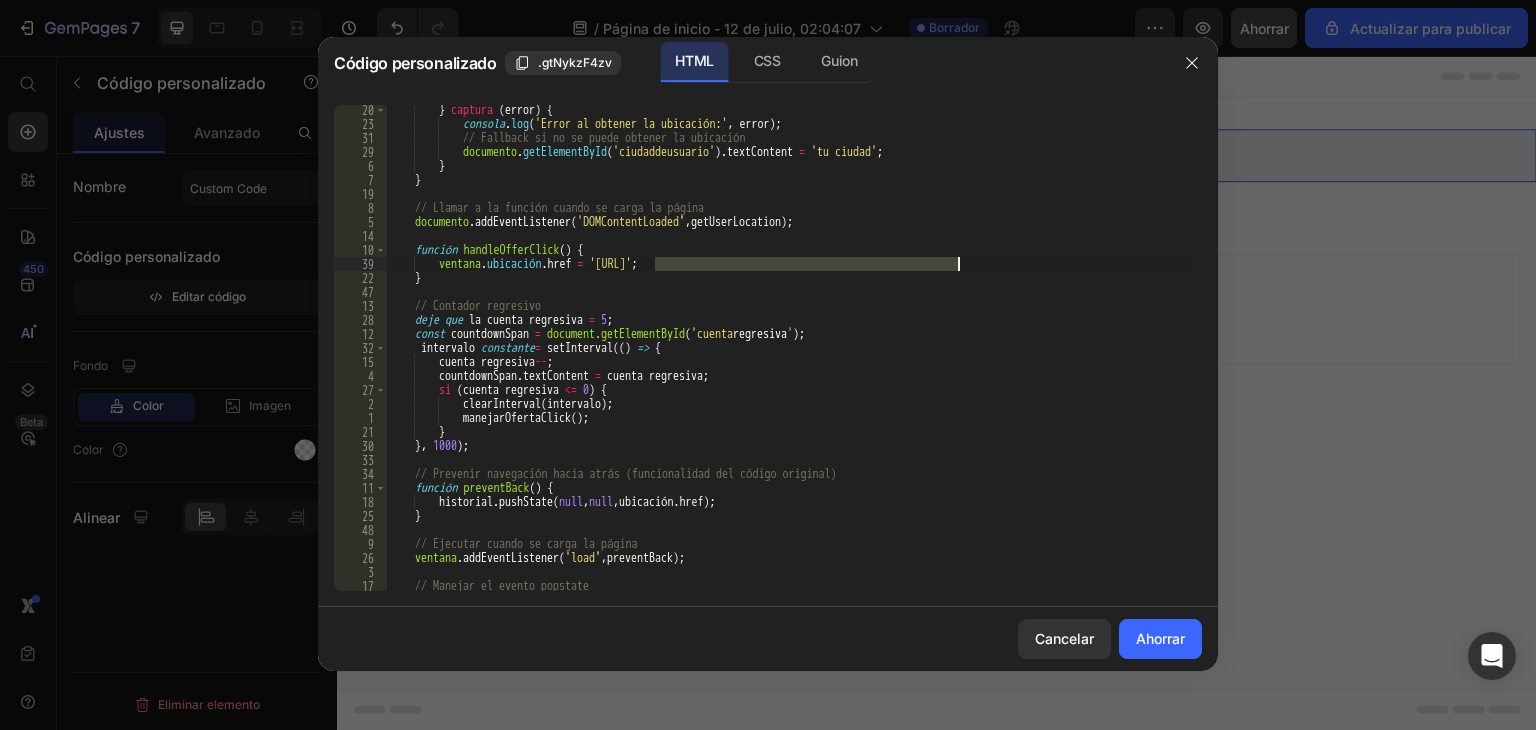 drag, startPoint x: 655, startPoint y: 264, endPoint x: 997, endPoint y: 261, distance: 342.01315 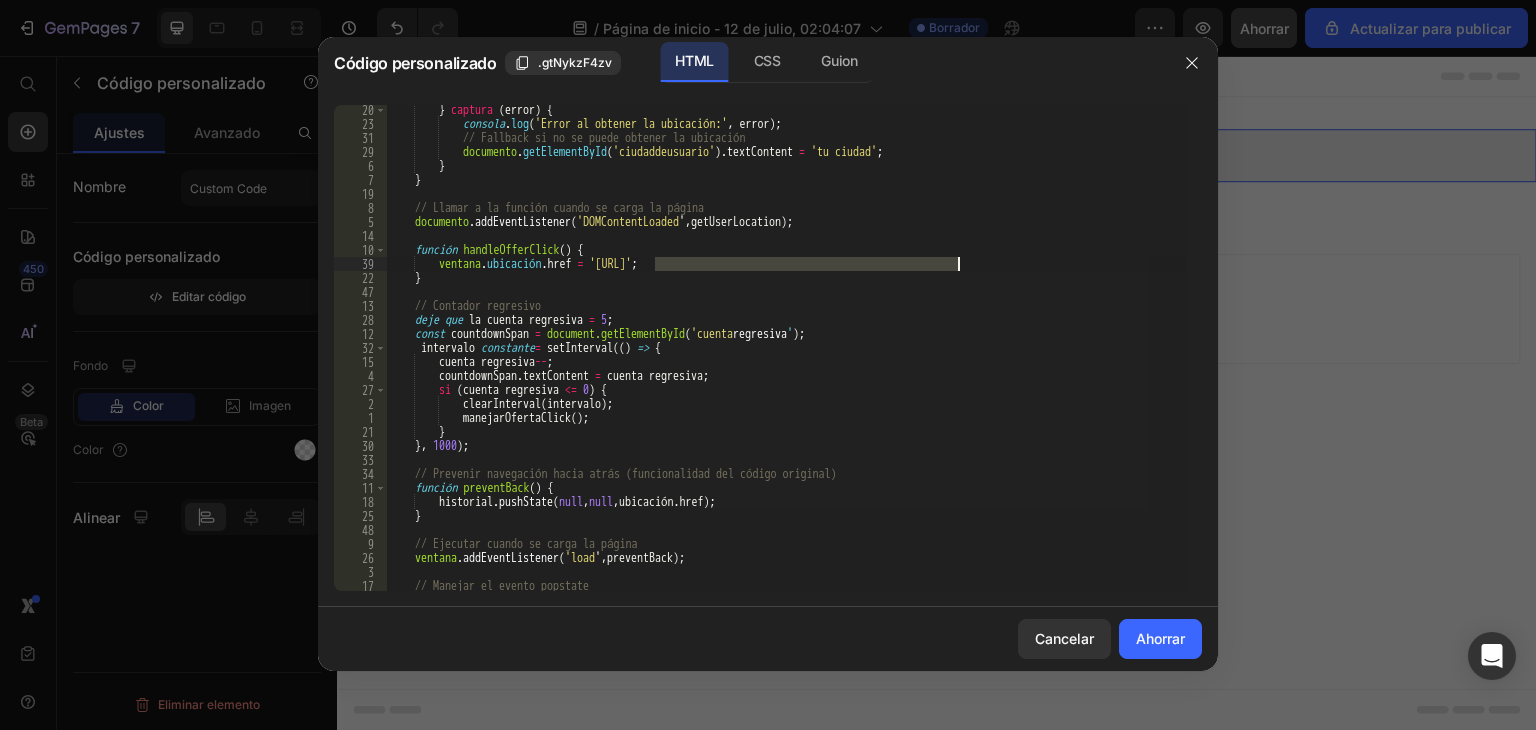 click on "}    captura    (  error  )    {                consola  .  log  (  'Error al obtener la ubicación:'  ,    error  )  ;                // Fallback si no se puede obtener la ubicación                documento  .  getElementById  (  'ciudaddeusuario'  )  .  textContent    =    'tu ciudad'  ;           }      }      // Llamar a la función cuando se carga la página      documento  .addEventListener  (  'DOMContentLoaded  '  ,  getUserLocation  )  ;        función    handleOfferClick  (  )    {           ventana  .  ubicación  .  href    =    'https://example.com/products/jenga-hot-2-0'  ;      }      // Contador regresivo      deje que    la cuenta regresiva    =    5  ;      const    countdownSpan    =    document.getElementById  (  'cuenta  regresiva  '  )  ;        intervalo    constante  =    setInterval  ((  )    =>    {           cuenta regresiva  --  ;           countdownSpan  .  textContent    =    cuenta regresiva  ;           si    (  cuenta regresiva    <=   0  )    {" at bounding box center (787, 348) 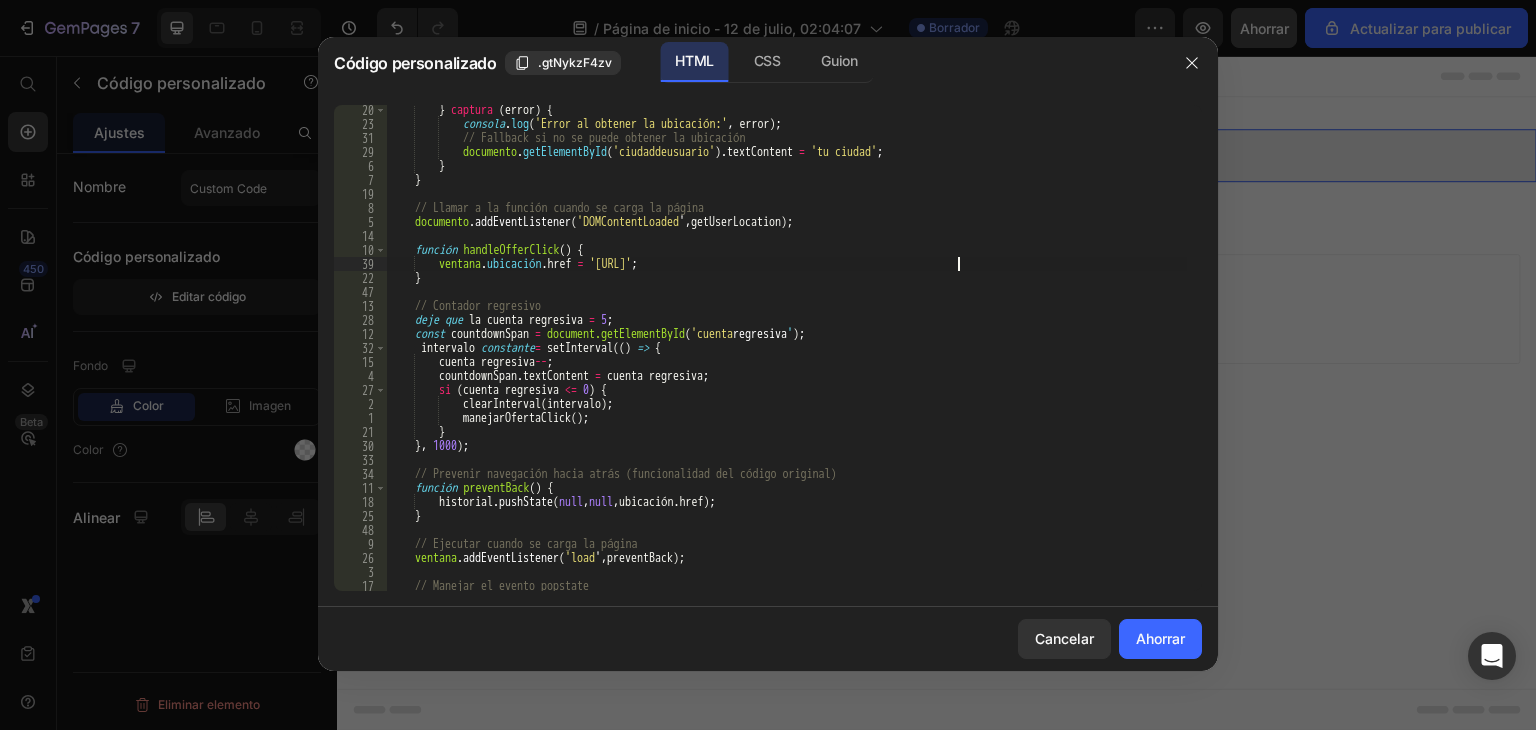 drag, startPoint x: 974, startPoint y: 264, endPoint x: 1001, endPoint y: 261, distance: 27.166155 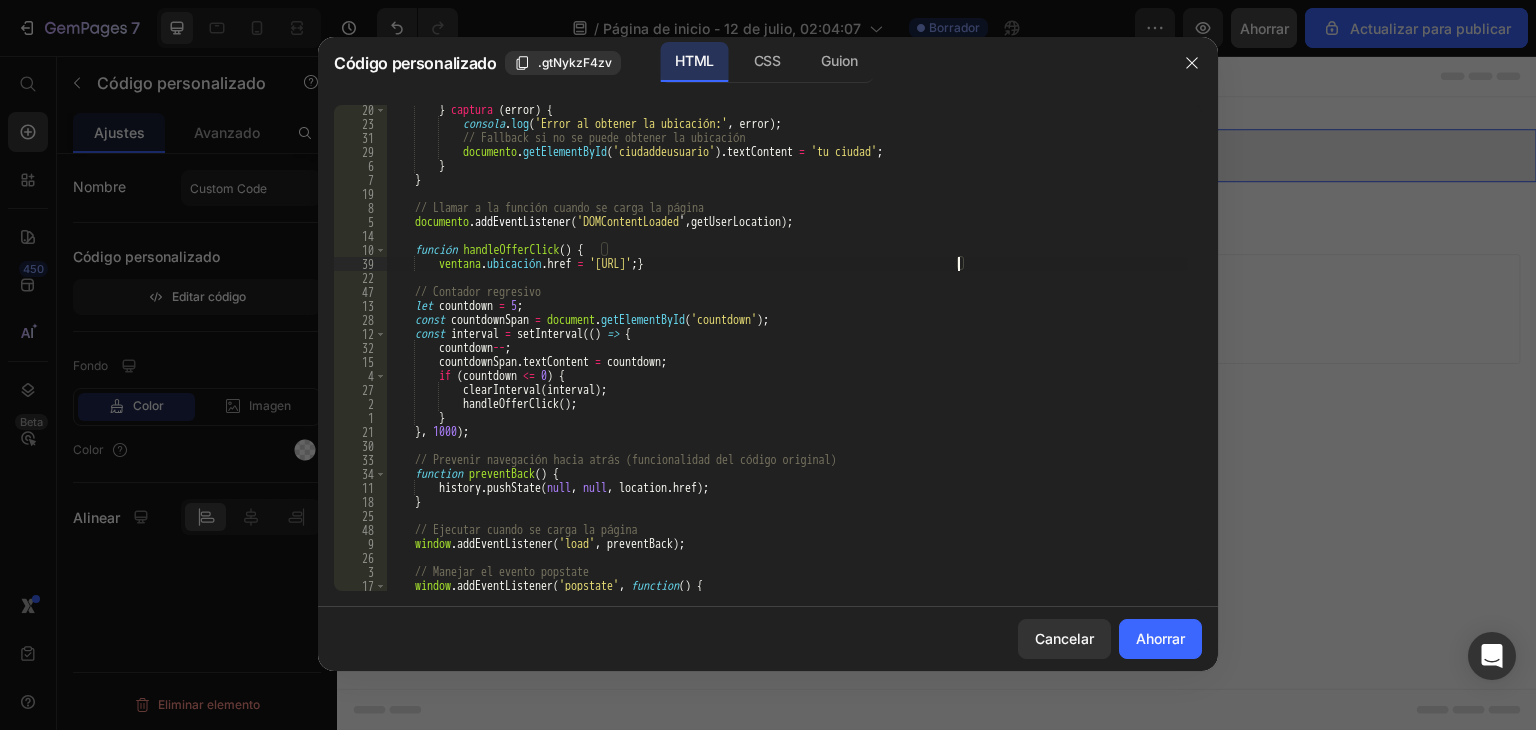 click on "}    captura    (  error  )    {                consola  .  log  (  'Error al obtener la ubicación:'  ,    error  )  ;                // Fallback si no se puede obtener la ubicación                documento  .  getElementById  (  'ciudaddeusuario'  )  .  textContent    =    'tu ciudad'  ;           }      }      // Llamar a la función cuando se carga la página      documento  .addEventListener  (  'DOMContentLoaded  '  ,  getUserLocation  )  ;        función    handleOfferClick  (  )    {           ventana  .  ubicación  .  href    =    'https://example.com/products/jenga-hot-2-0'  ;  }      // Contador regresivo      let   countdown   =   5 ;      const   countdownSpan   =   document . getElementById ( 'countdown' ) ;      const   interval   =   setInterval (( )   =>   {           countdown -- ;           countdownSpan . textContent   =   countdown ;           if   ( countdown   <=   0 )   {                clearInterval ( interval ) ;                handleOfferClick ( ) ;" at bounding box center (787, 360) 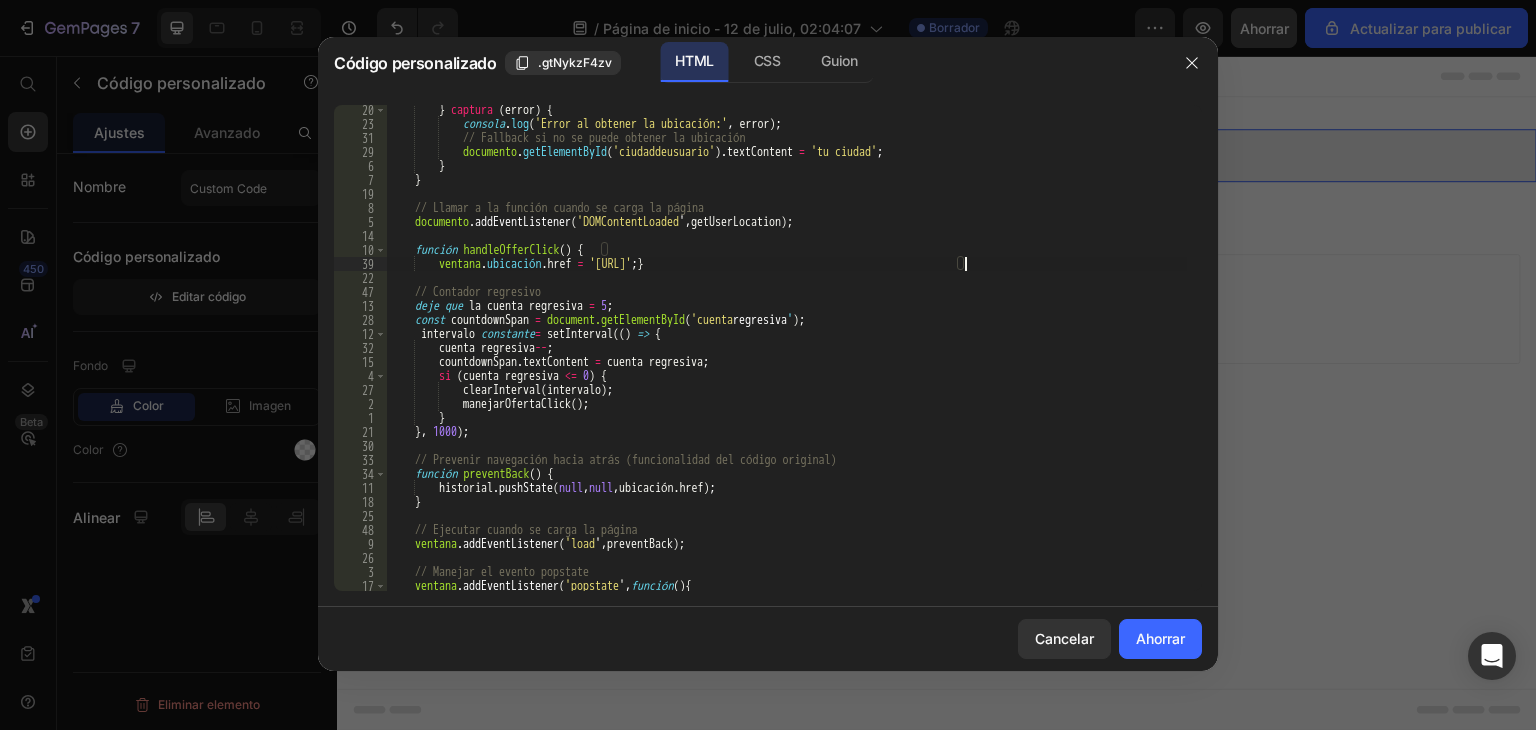 drag, startPoint x: 996, startPoint y: 261, endPoint x: 970, endPoint y: 265, distance: 26.305893 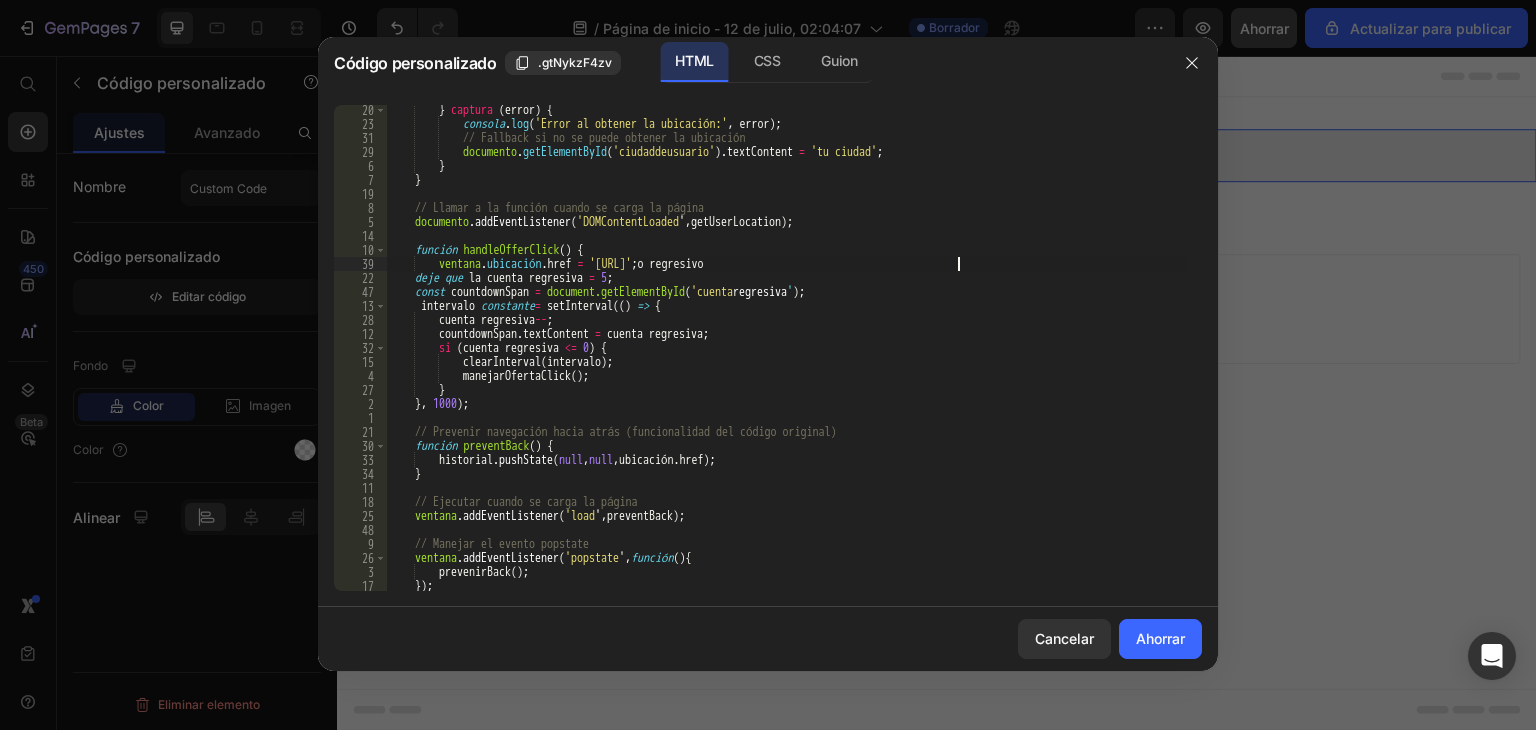 click on "ventana.ubicación.href = '[URL]';" at bounding box center [787, 360] 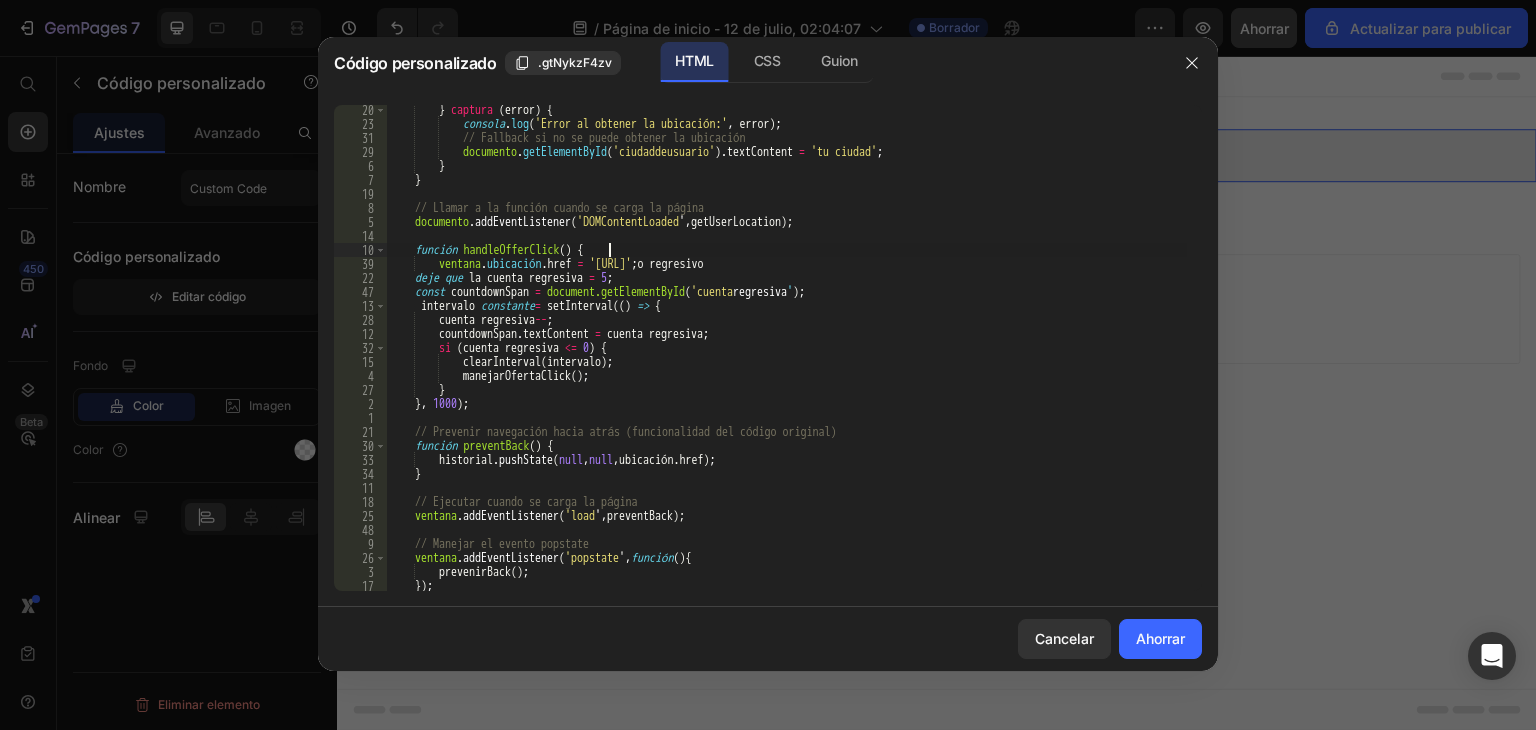 click on "ventana.ubicación.href = '[URL]';" at bounding box center (787, 360) 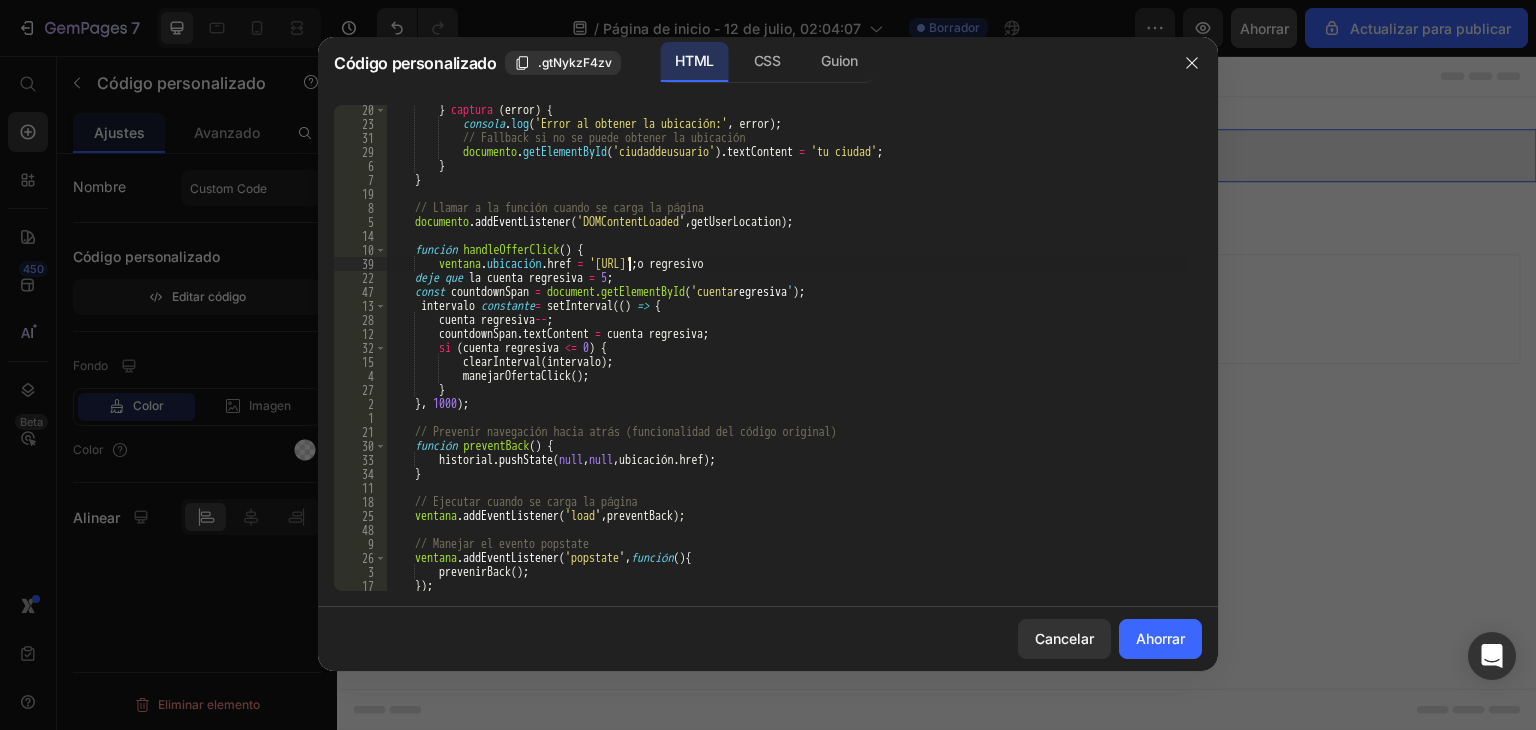 scroll, scrollTop: 0, scrollLeft: 4, axis: horizontal 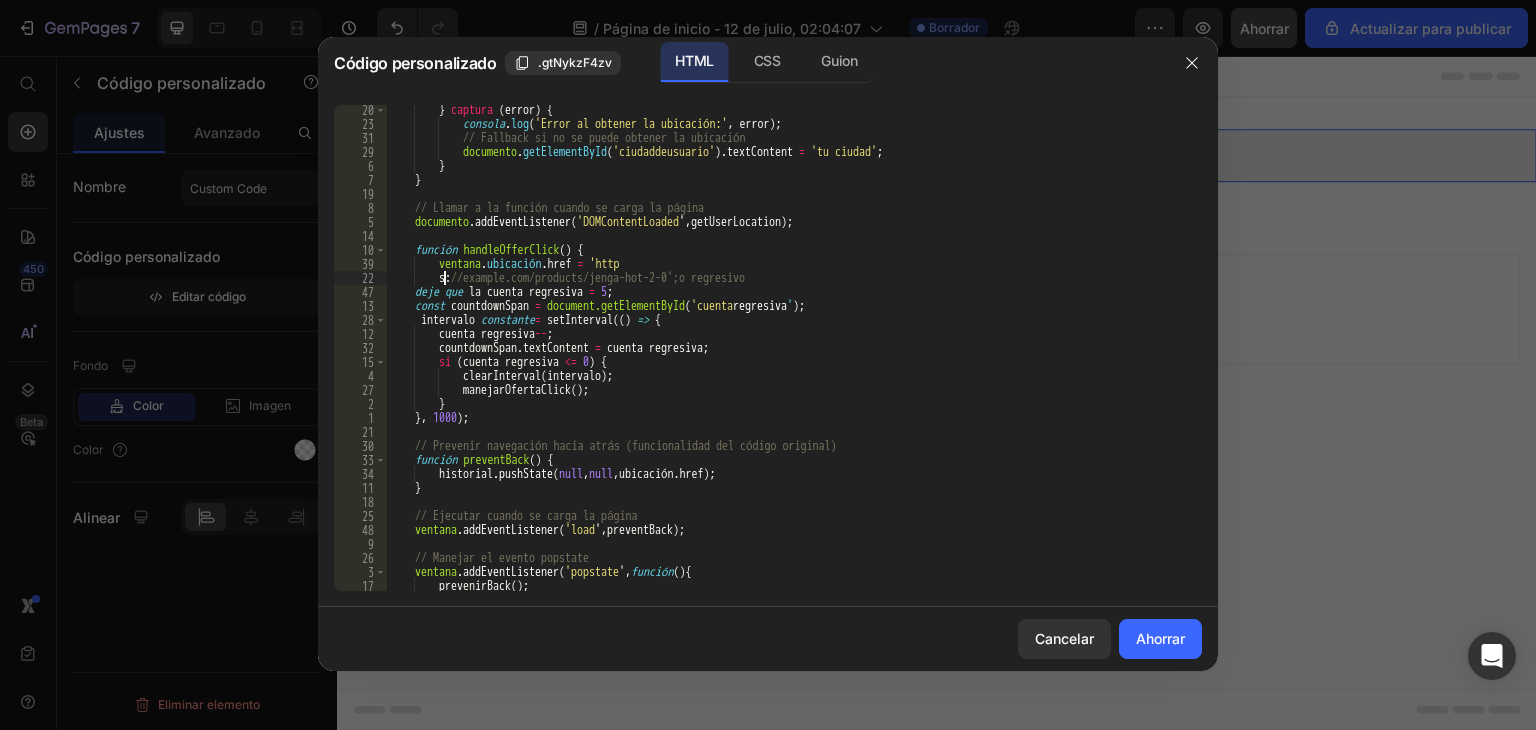 type on "window.location.href = 'https://example.com/products/jenga-hot-2-0';or regresivo" 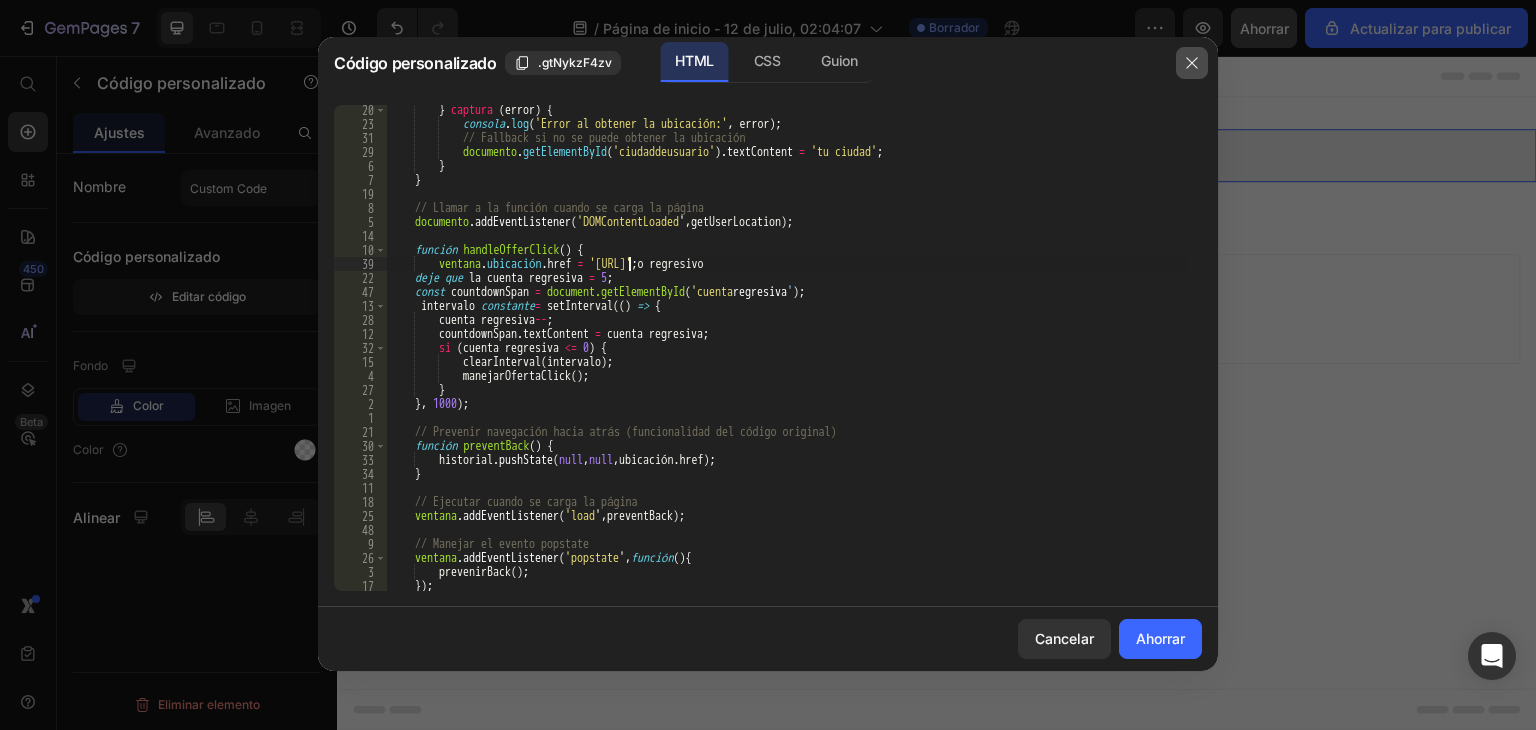 click at bounding box center (1192, 63) 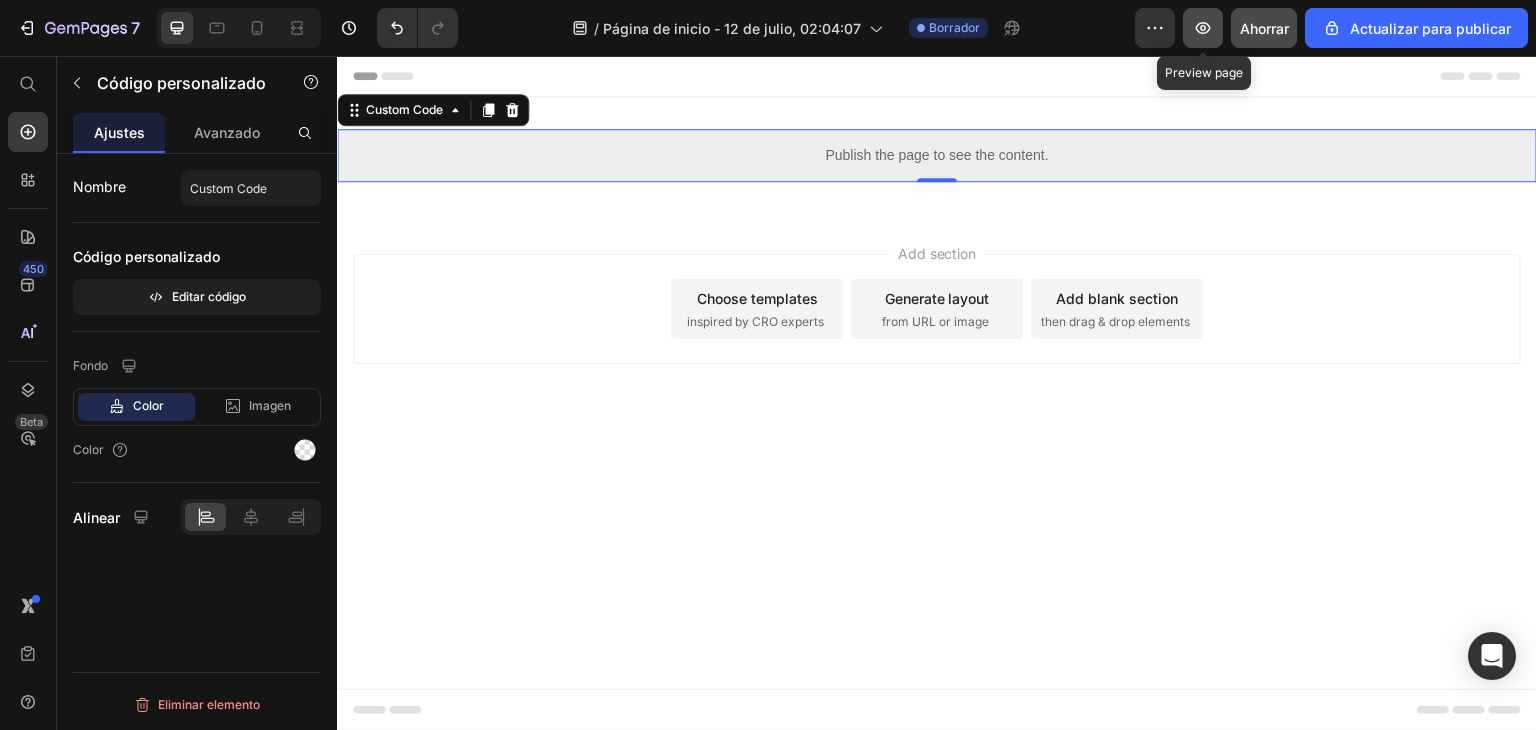 click 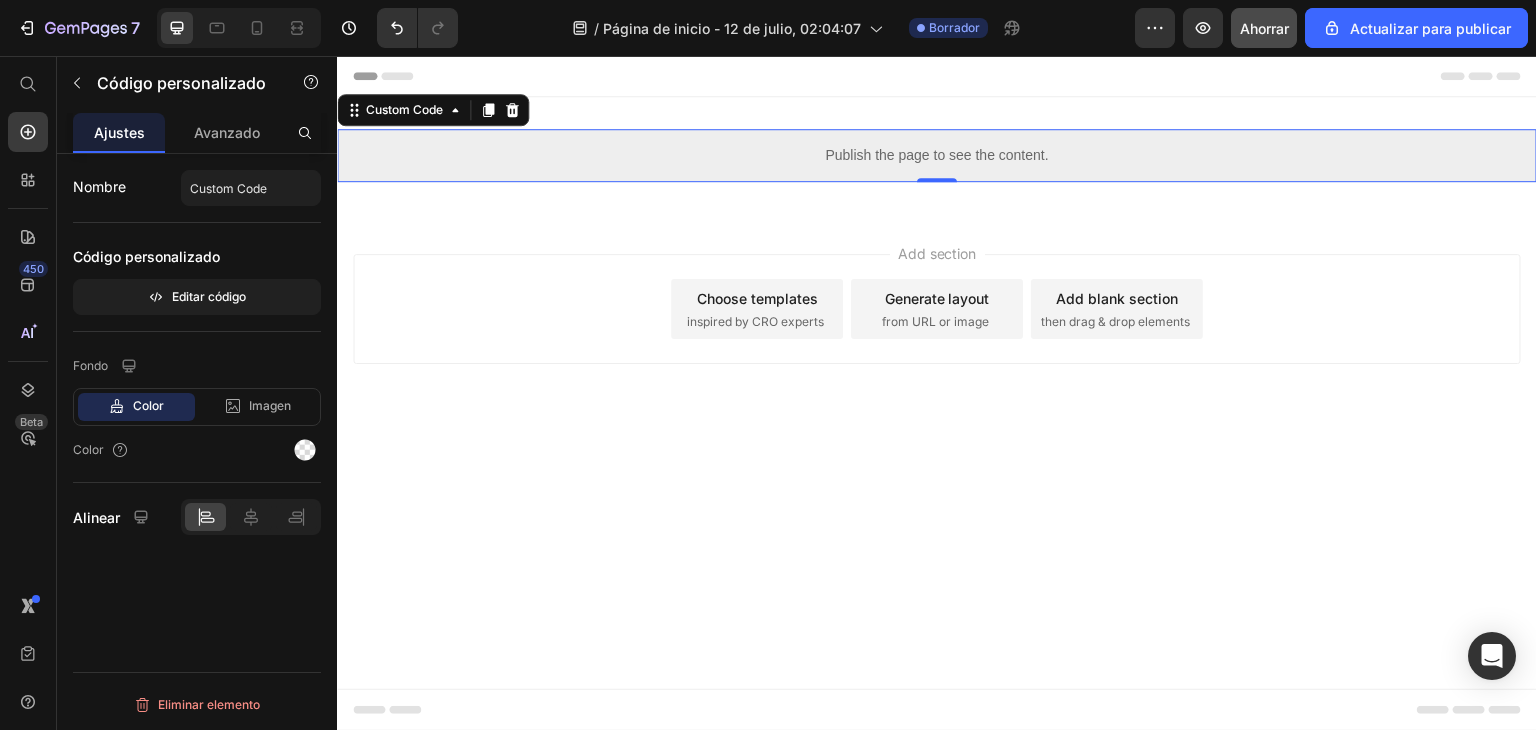 click on "Publish the page to see the content." at bounding box center [937, 155] 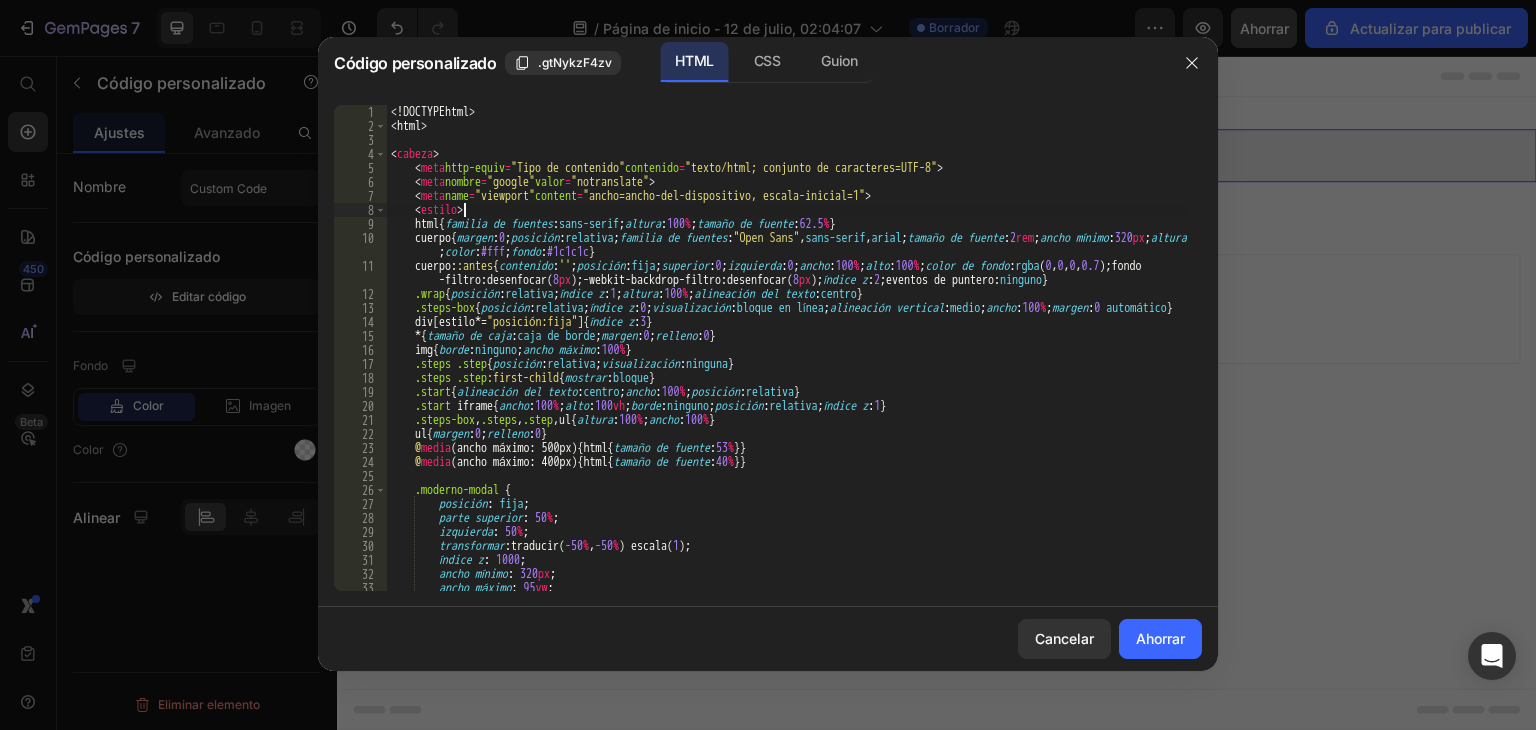 click on "DOCTYPE html  <html> ​ ​ <  cabeza  >      <  meta  http-equiv  =  "Tipo de contenido"  contenido  =  "texto/html; conjunto de caracteres=UTF-8"  >          <  meta  nombre  =  "google"  valor  =  "notranslate"  >          <  meta  name  =  "viewport"  content  =  "ancho=ancho-del-dispositivo, escala-inicial=1"  >          <  estilo  >      html  {  familia de fuentes  :  sans-serif  ;  altura  :  100  %  ;  tamaño de fuente  :  62.5  %  }      cuerpo  {  margen  :  0  ;  posición  :  relativa  ;  familia de fuentes  :  "  Open Sans  "  ,  sans-serif  ,  arial  ;  tamaño de fuente  :  2  rem  ;  ancho mínimo  :  320  px  ;  altura  :  100  %          ;  color  :  #fff  ;  fondo  :  #1c1c1c  }      cuerpo  :  :antes  {  contenido  :  '  '  ;  posición  :  fija  ;  superior  :  0  ;  izquierda  :  0  ;  ancho  :  100  %  ;  alto  :  100  %  ;  color de fondo  :  rgba  (  0  ,  0  ,  0  ,  0.7  )  ;  fondo          -filtro  :  desenfocar(  8  px  )  ;  -webkit-backdrop-filtro  :" at bounding box center (787, 362) 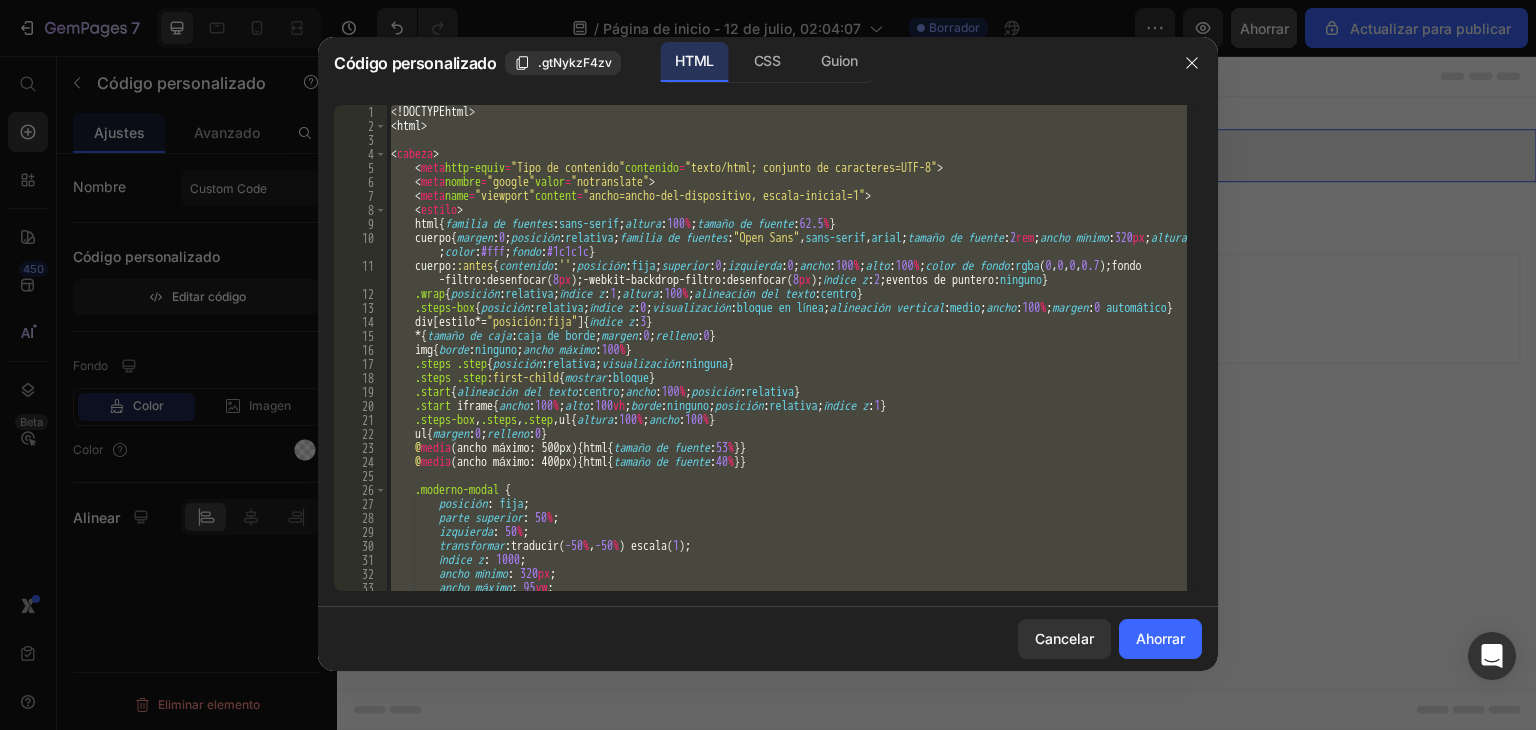 paste 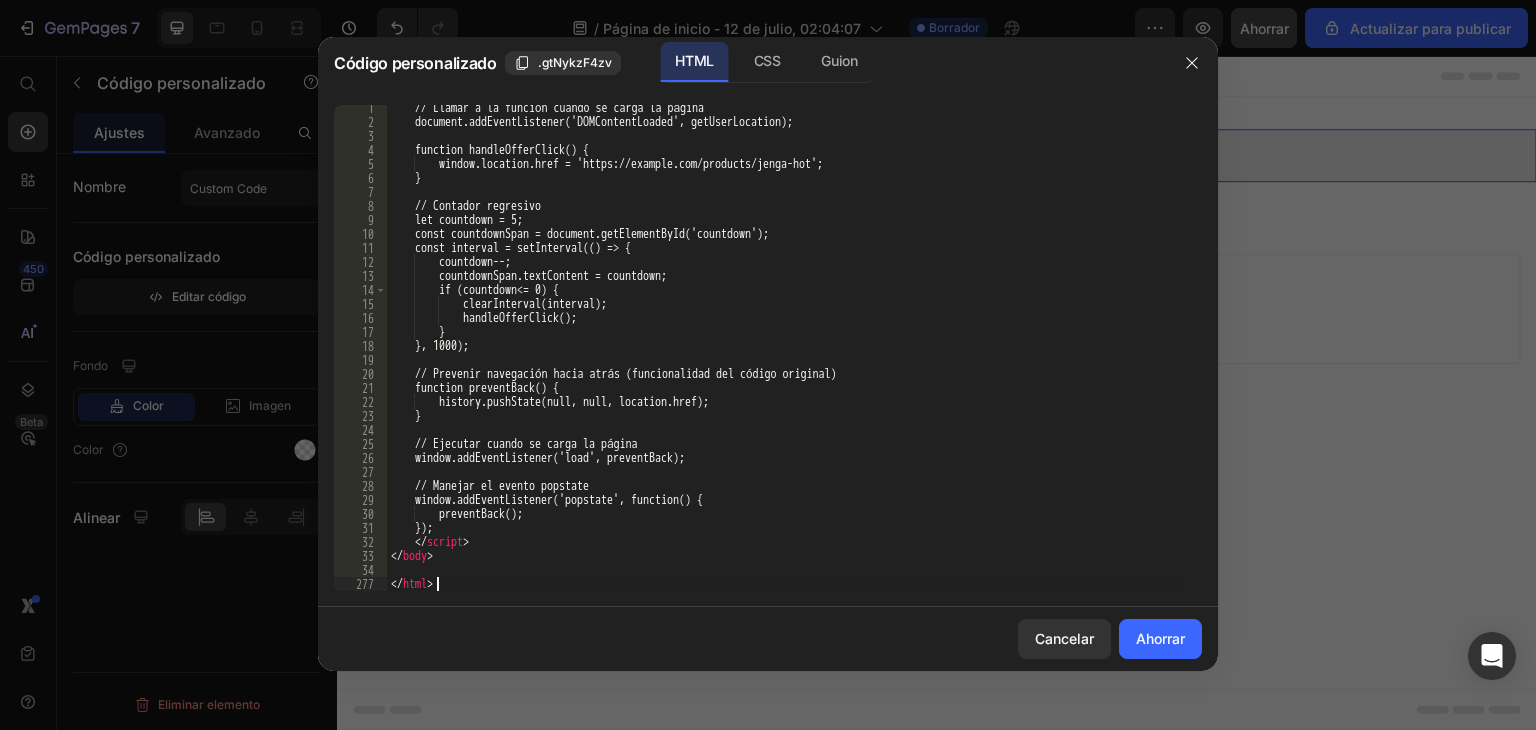 scroll, scrollTop: 3462, scrollLeft: 0, axis: vertical 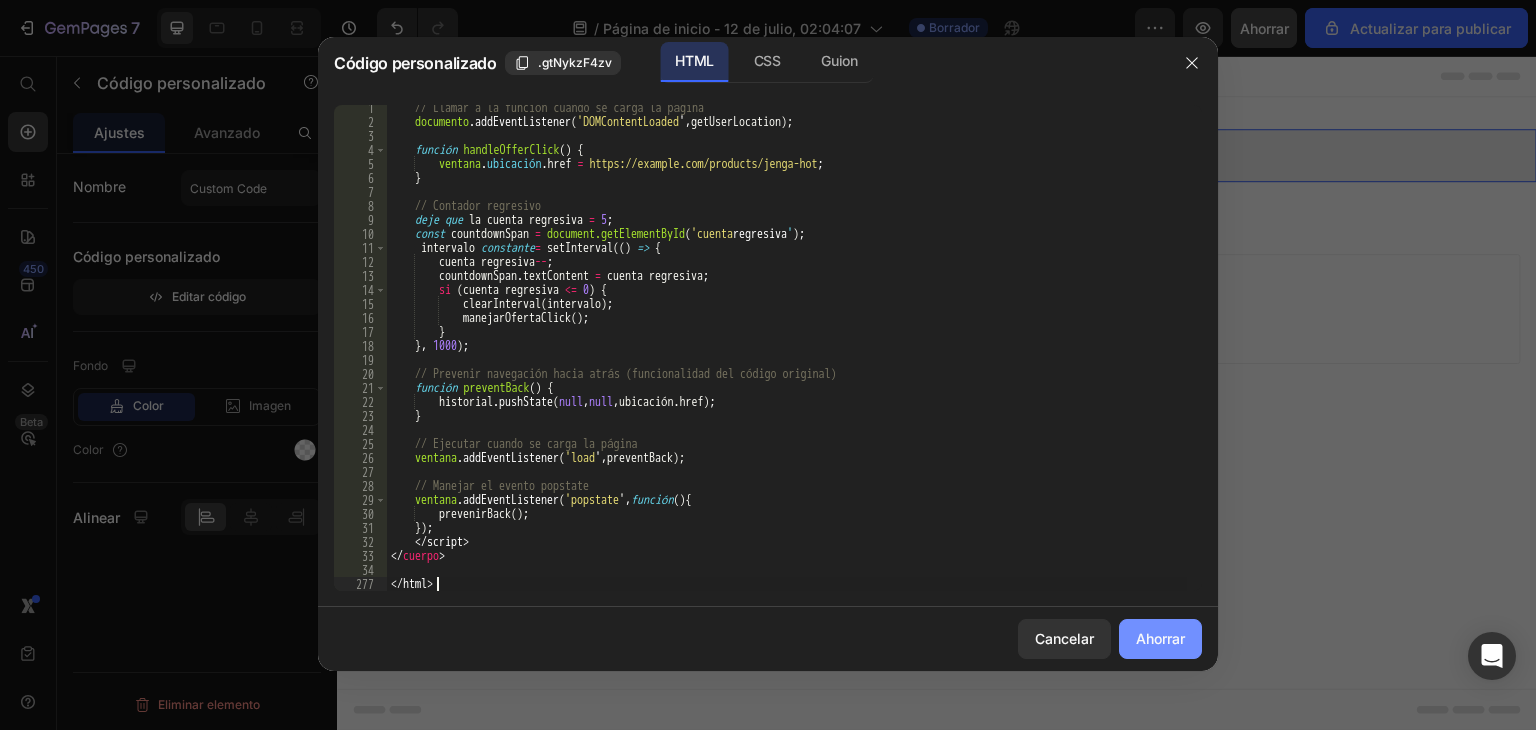 click on "Ahorrar" at bounding box center (1160, 638) 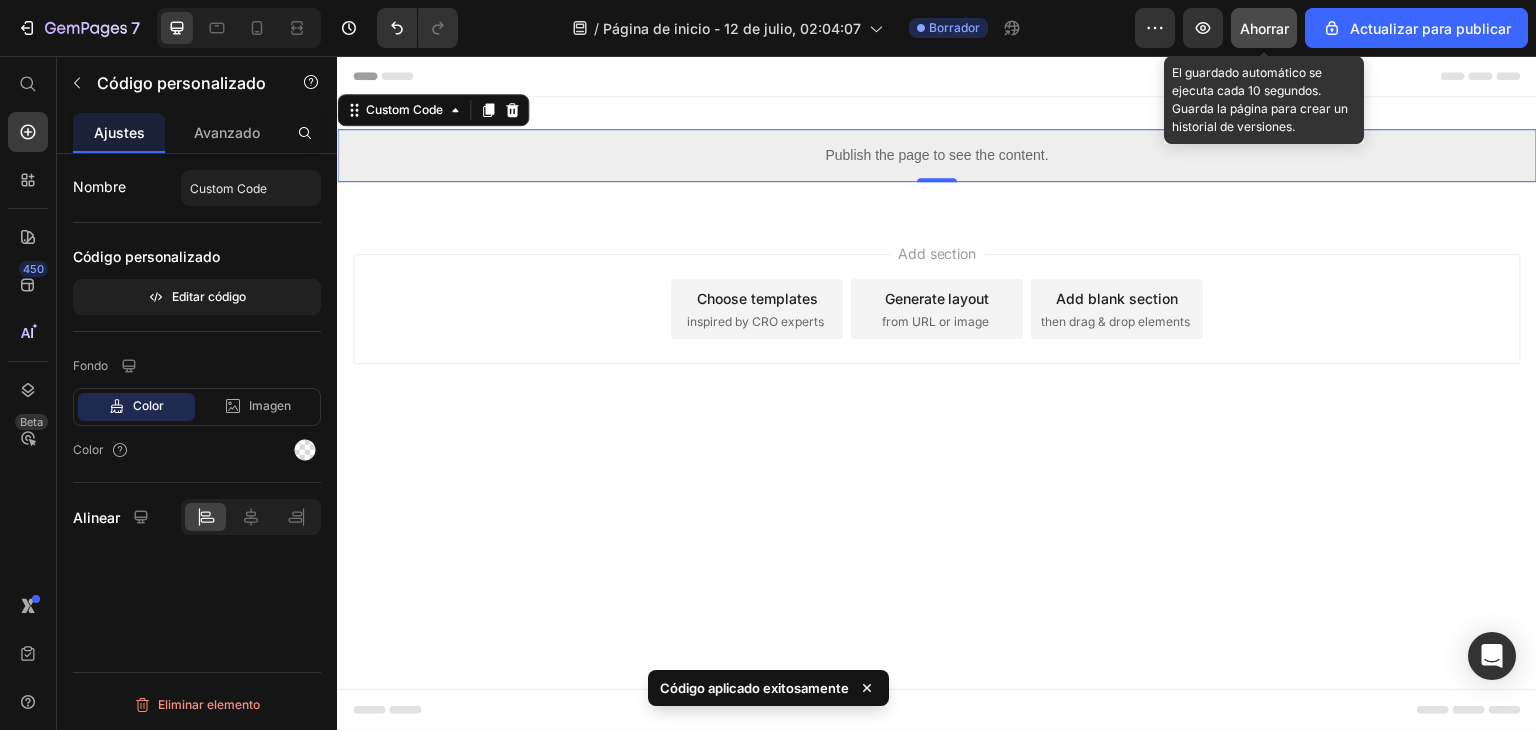 click on "Ahorrar" at bounding box center [1264, 28] 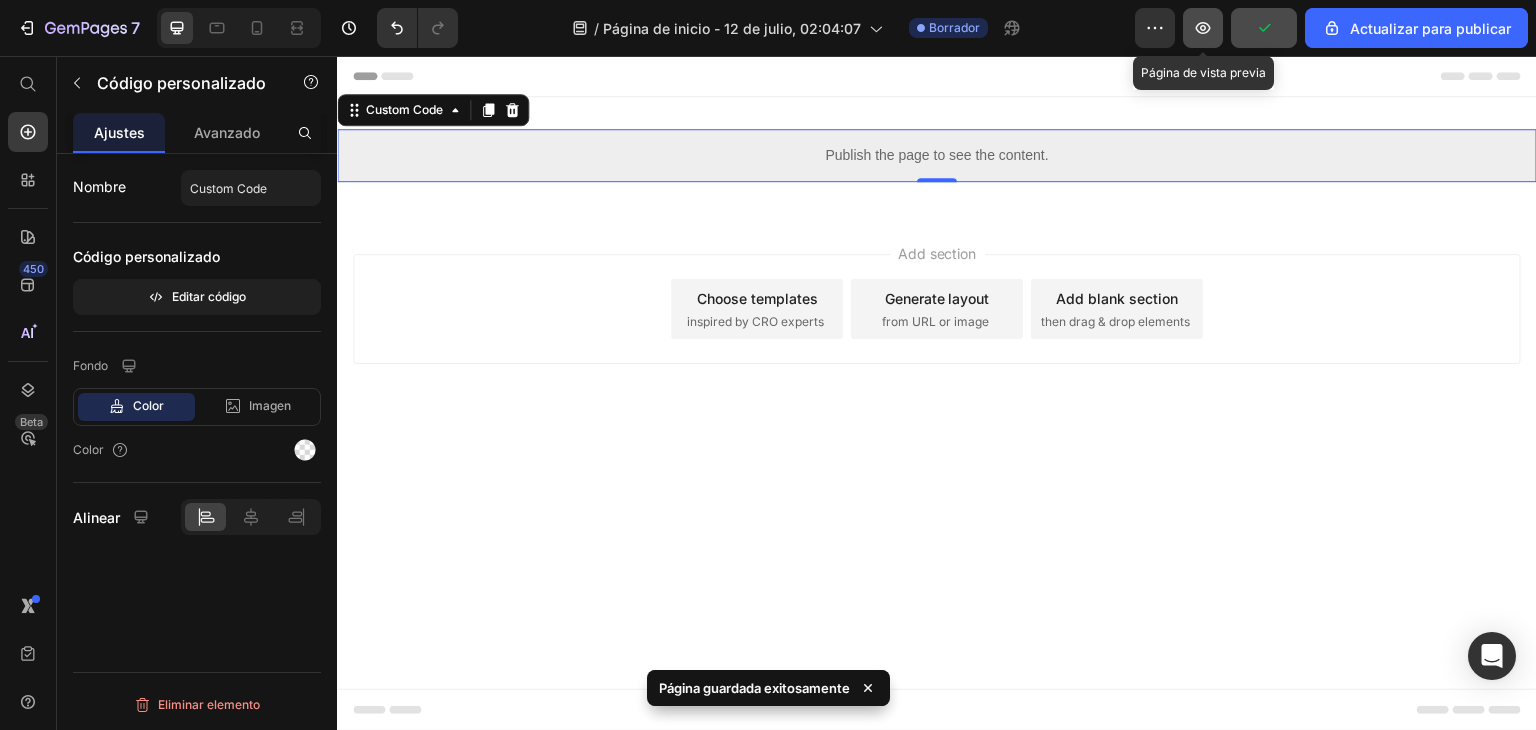 click 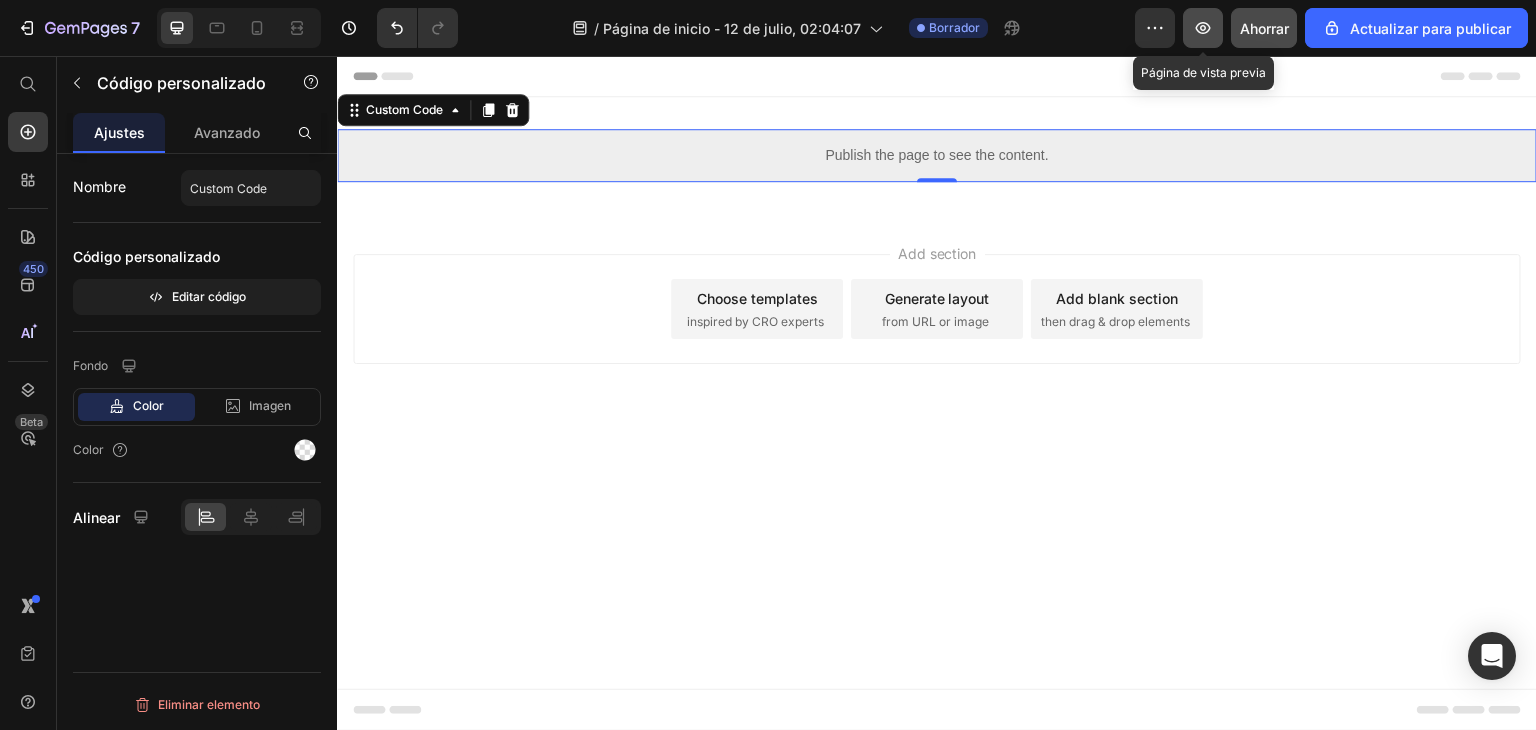 click 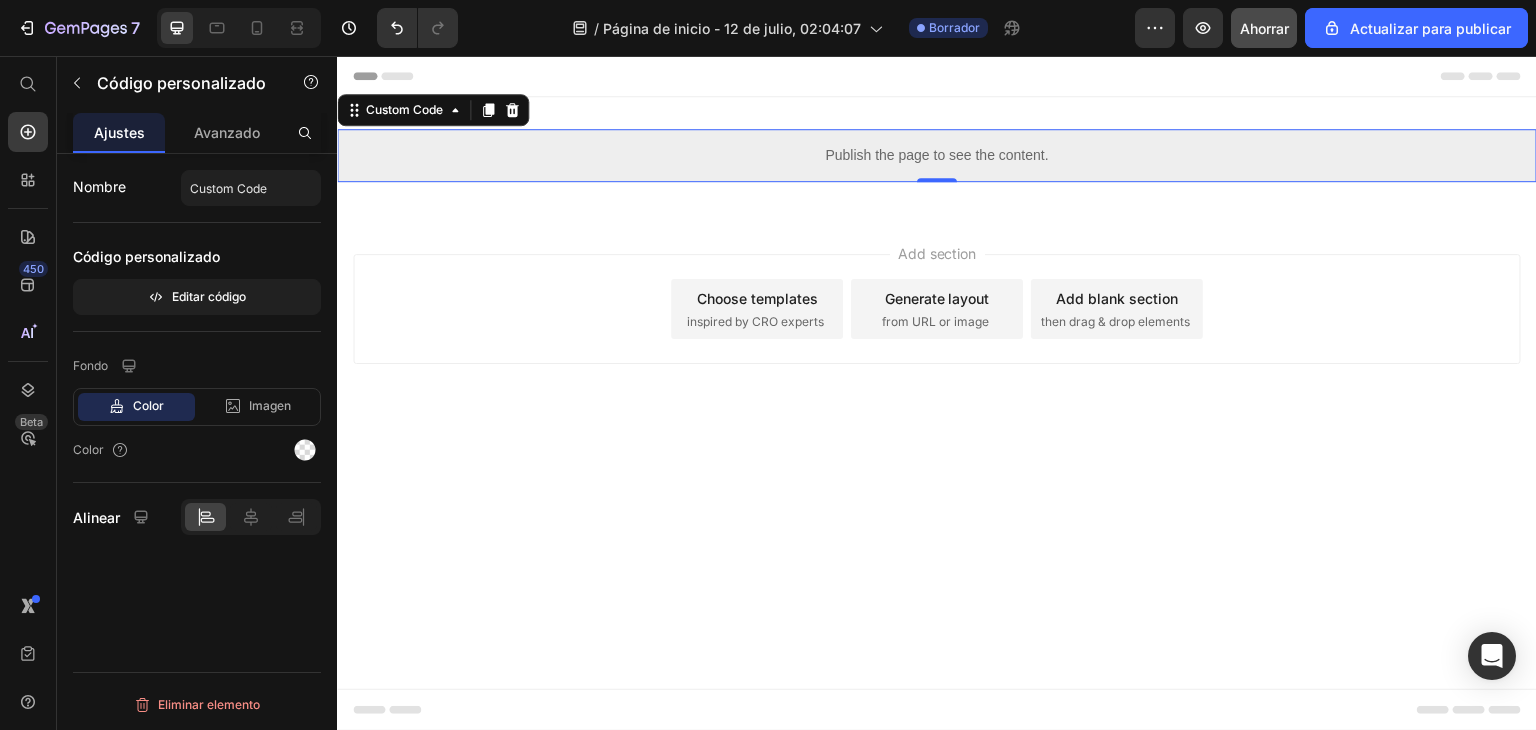 click on "Publish the page to see the content." at bounding box center [937, 155] 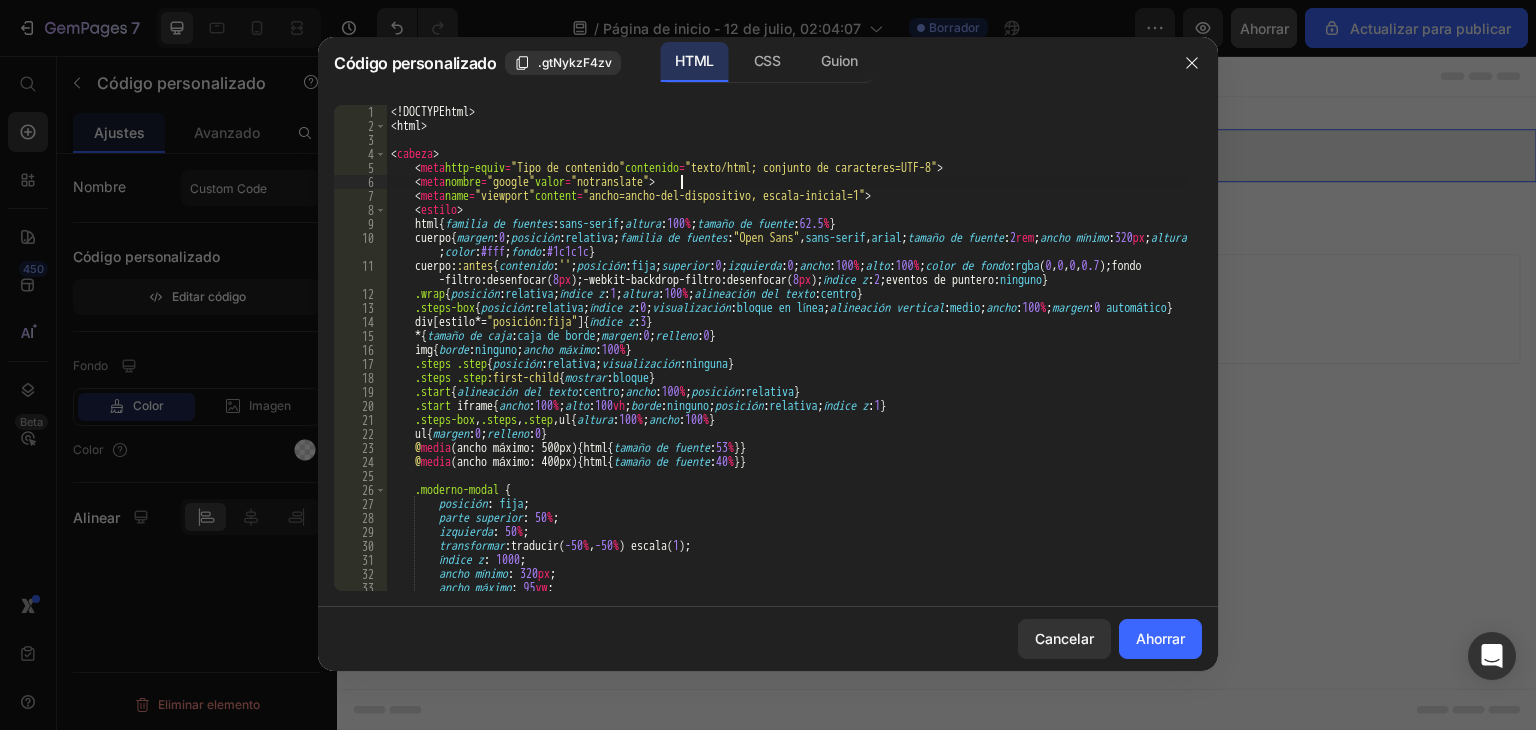 click on "DOCTYPE html  <html> ​ ​ <  cabeza  >      <  meta  http-equiv  =  "Tipo de contenido"  contenido  =  "texto/html; conjunto de caracteres=UTF-8"  >          <  meta  nombre  =  "google"  valor  =  "notranslate"  >          <  meta  name  =  "viewport"  content  =  "ancho=ancho-del-dispositivo, escala-inicial=1"  >          <  estilo  >      html  {  familia de fuentes  :  sans-serif  ;  altura  :  100  %  ;  tamaño de fuente  :  62.5  %  }      cuerpo  {  margen  :  0  ;  posición  :  relativa  ;  familia de fuentes  :  "  Open Sans  "  ,  sans-serif  ,  arial  ;  tamaño de fuente  :  2  rem  ;  ancho mínimo  :  320  px  ;  altura  :  100  %          ;  color  :  #fff  ;  fondo  :  #1c1c1c  }      cuerpo  :  :antes  {  contenido  :  '  '  ;  posición  :  fija  ;  superior  :  0  ;  izquierda  :  0  ;  ancho  :  100  %  ;  alto  :  100  %  ;  color de fondo  :  rgba  (  0  ,  0  ,  0  ,  0.7  )  ;  fondo          -filtro  :  desenfocar(  8  px  )  ;  -webkit-backdrop-filtro  :" at bounding box center [787, 362] 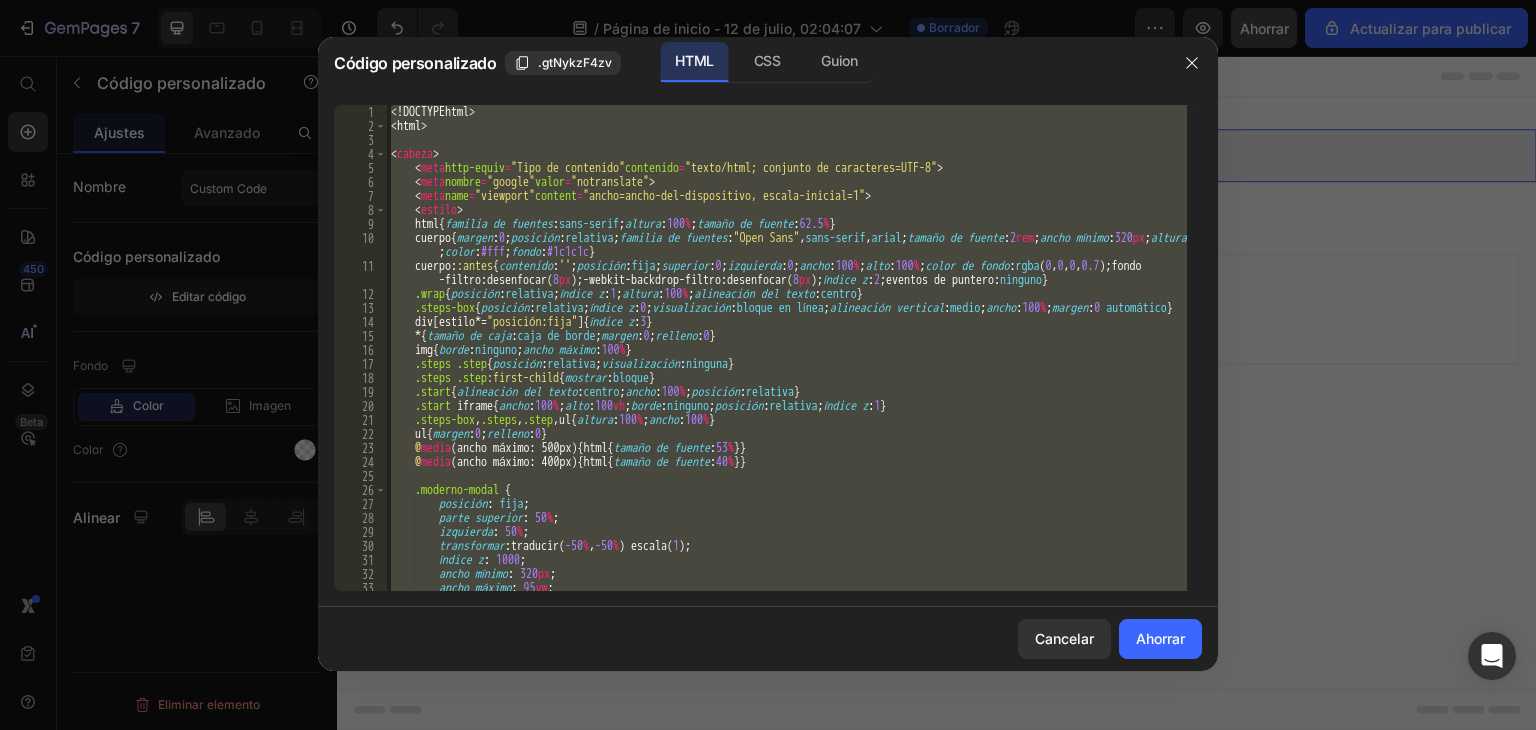 paste 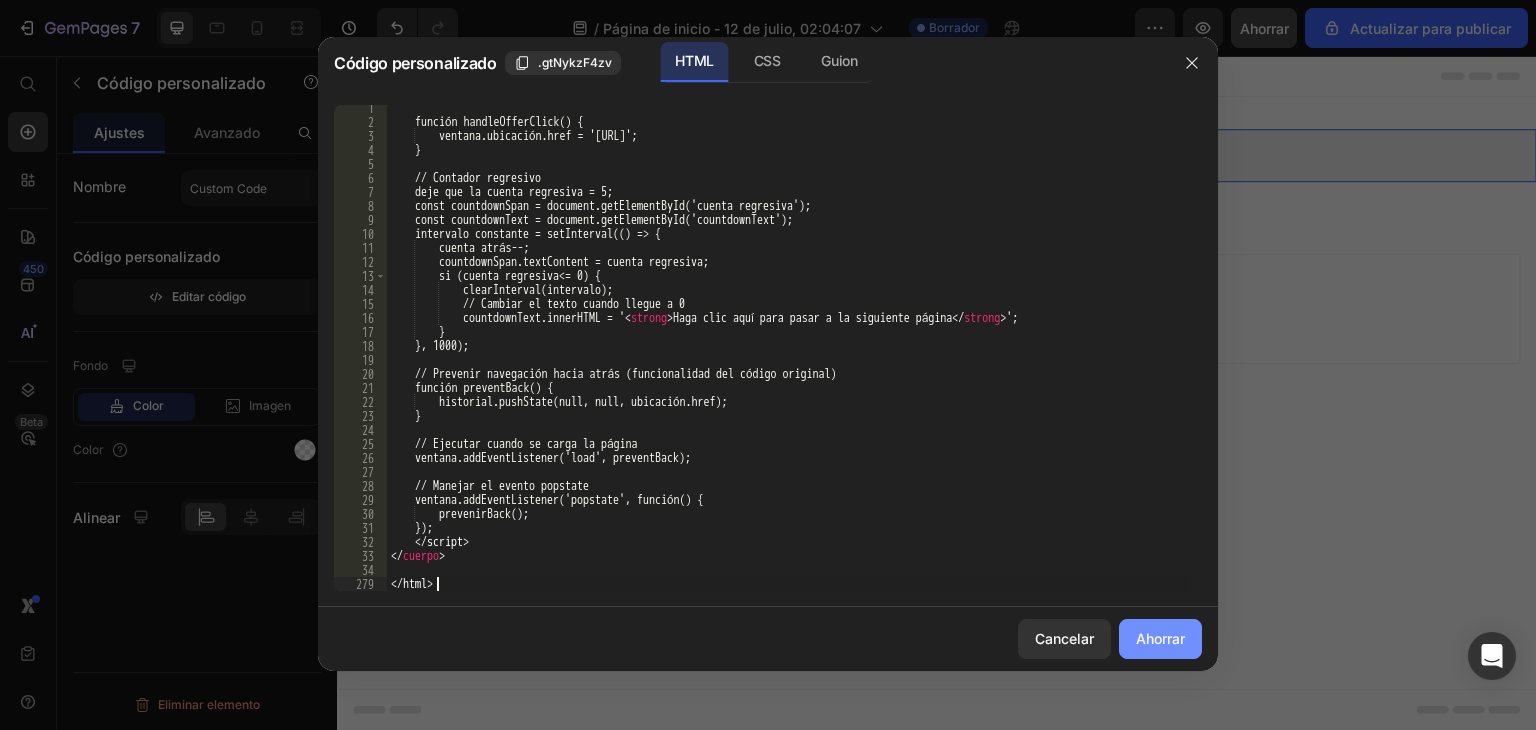 click on "Ahorrar" at bounding box center (1160, 638) 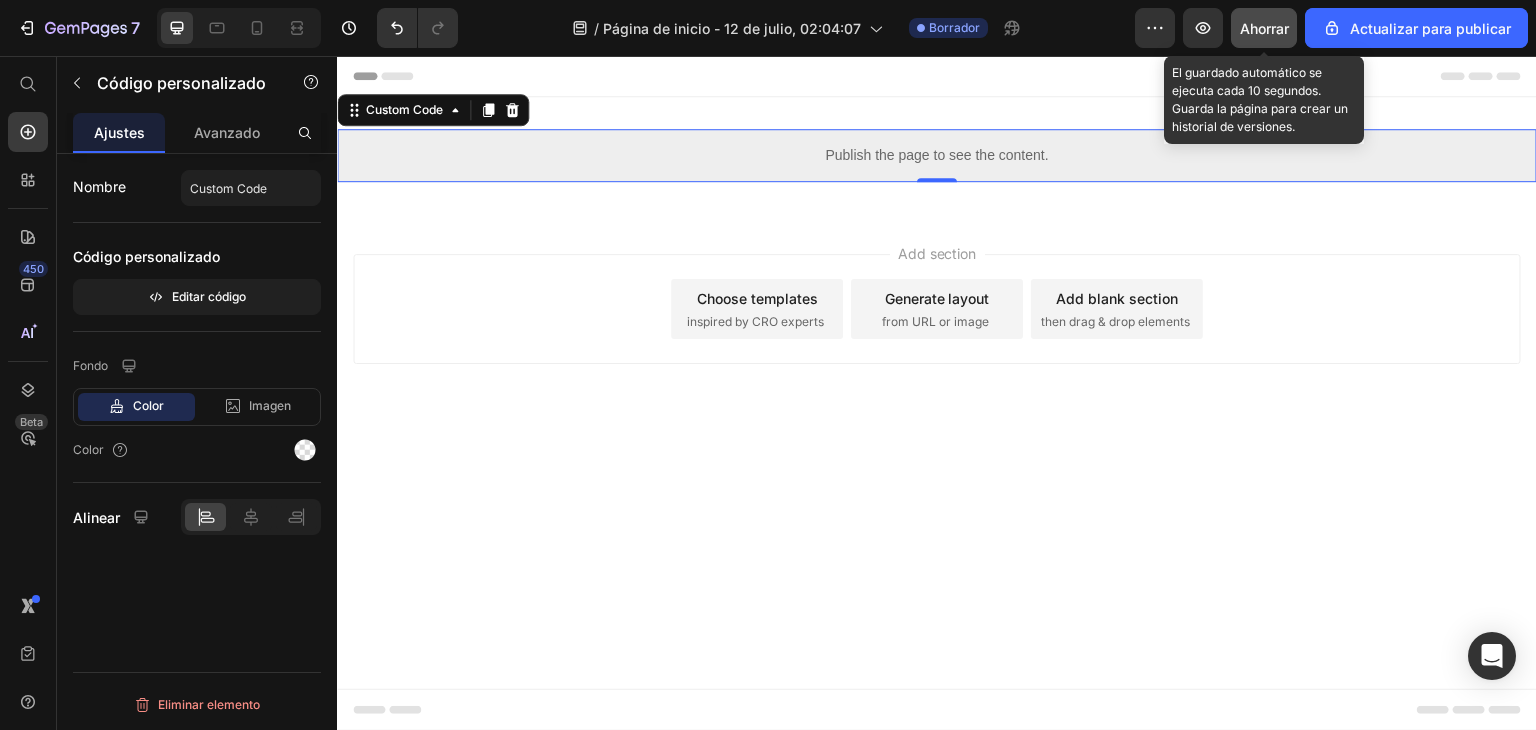 click on "Ahorrar" at bounding box center (1264, 28) 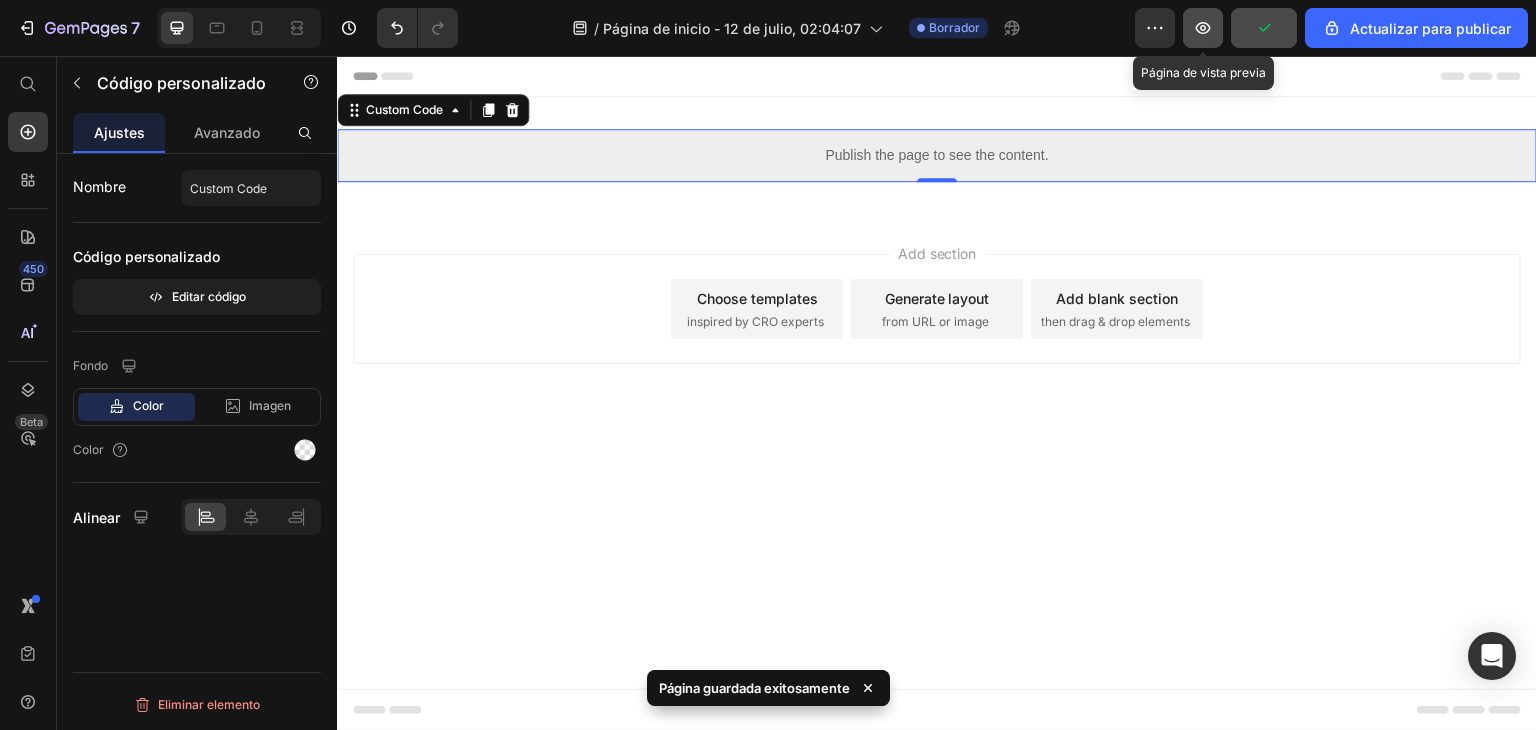 click 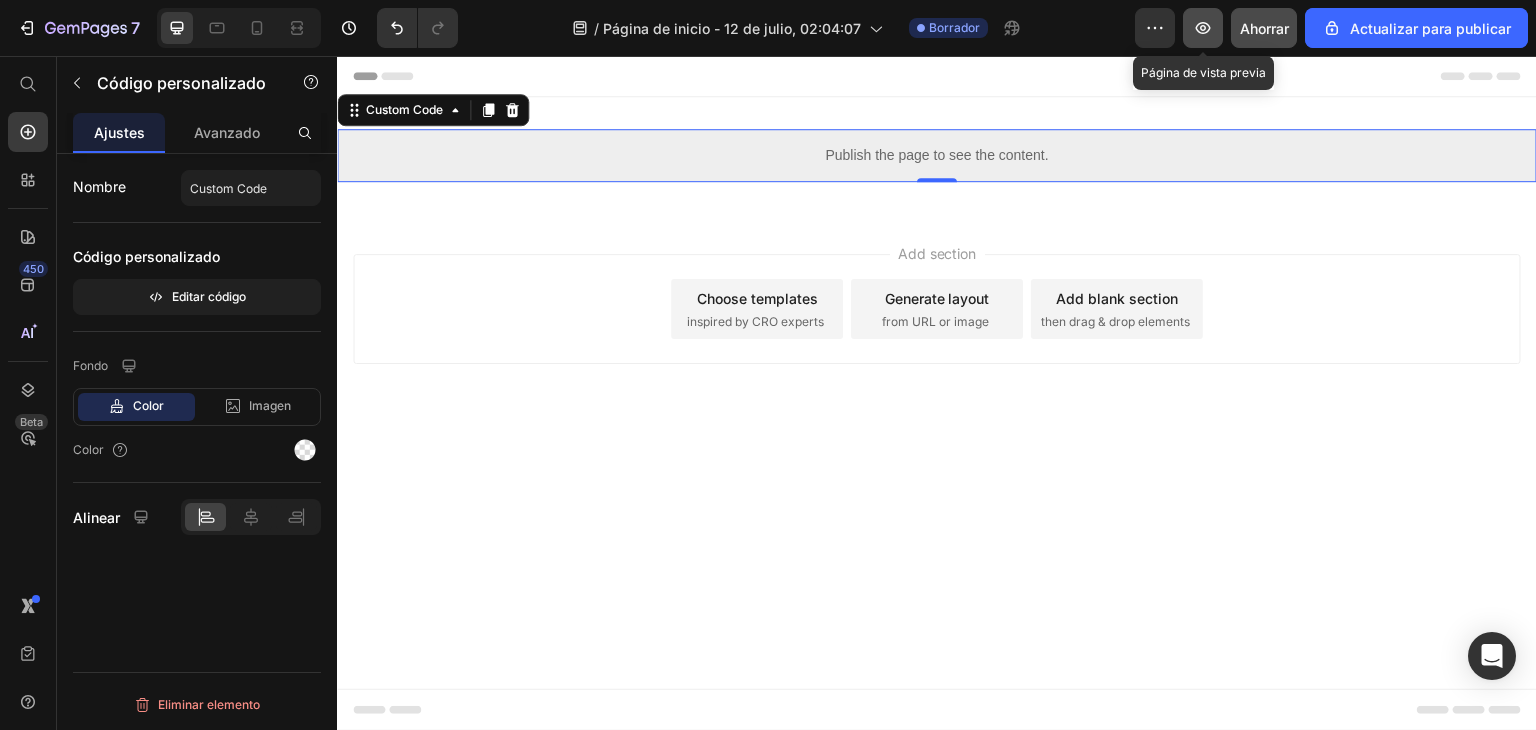 click 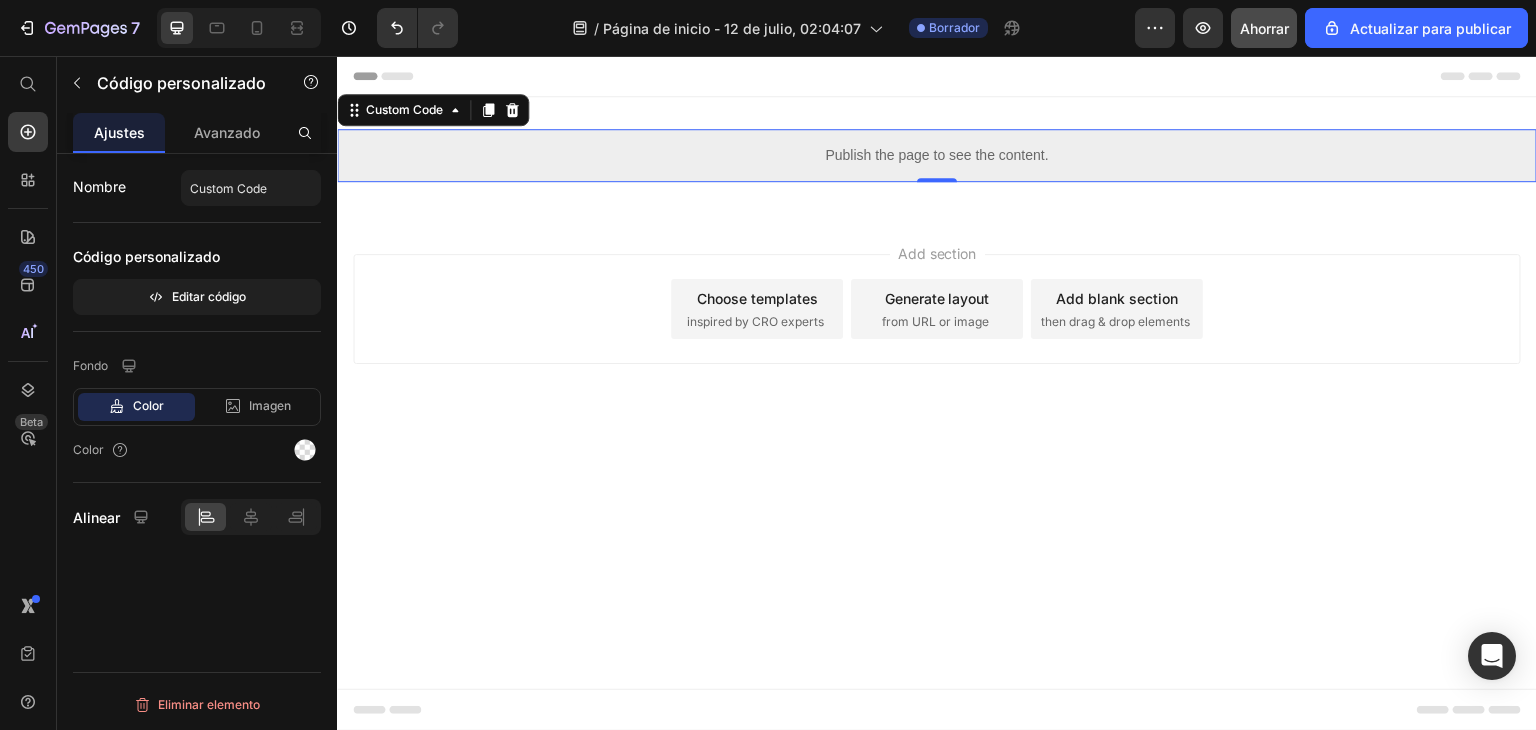click on "Publish the page to see the content." at bounding box center (937, 155) 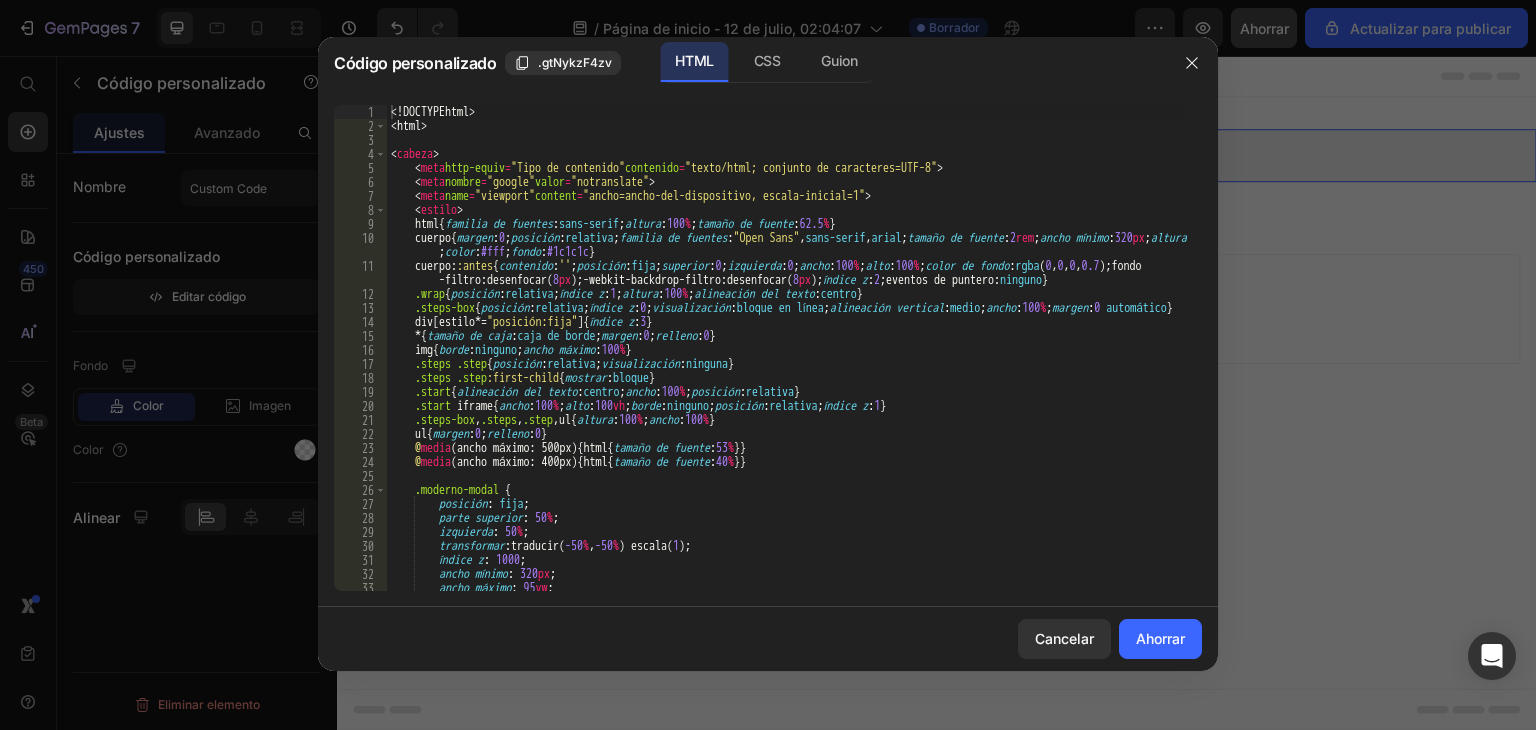 click on "DOCTYPE html  <html> ​ ​ <  cabeza  >      <  meta  http-equiv  =  "Tipo de contenido"  contenido  =  "texto/html; conjunto de caracteres=UTF-8"  >          <  meta  nombre  =  "google"  valor  =  "notranslate"  >          <  meta  name  =  "viewport"  content  =  "ancho=ancho-del-dispositivo, escala-inicial=1"  >          <  estilo  >      html  {  familia de fuentes  :  sans-serif  ;  altura  :  100  %  ;  tamaño de fuente  :  62.5  %  }      cuerpo  {  margen  :  0  ;  posición  :  relativa  ;  familia de fuentes  :  "  Open Sans  "  ,  sans-serif  ,  arial  ;  tamaño de fuente  :  2  rem  ;  ancho mínimo  :  320  px  ;  altura  :  100  %          ;  color  :  #fff  ;  fondo  :  #1c1c1c  }      cuerpo  :  :antes  {  contenido  :  '  '  ;  posición  :  fija  ;  superior  :  0  ;  izquierda  :  0  ;  ancho  :  100  %  ;  alto  :  100  %  ;  color de fondo  :  rgba  (  0  ,  0  ,  0  ,  0.7  )  ;  fondo          -filtro  :  desenfocar(  8  px  )  ;  -webkit-backdrop-filtro  :" at bounding box center [787, 362] 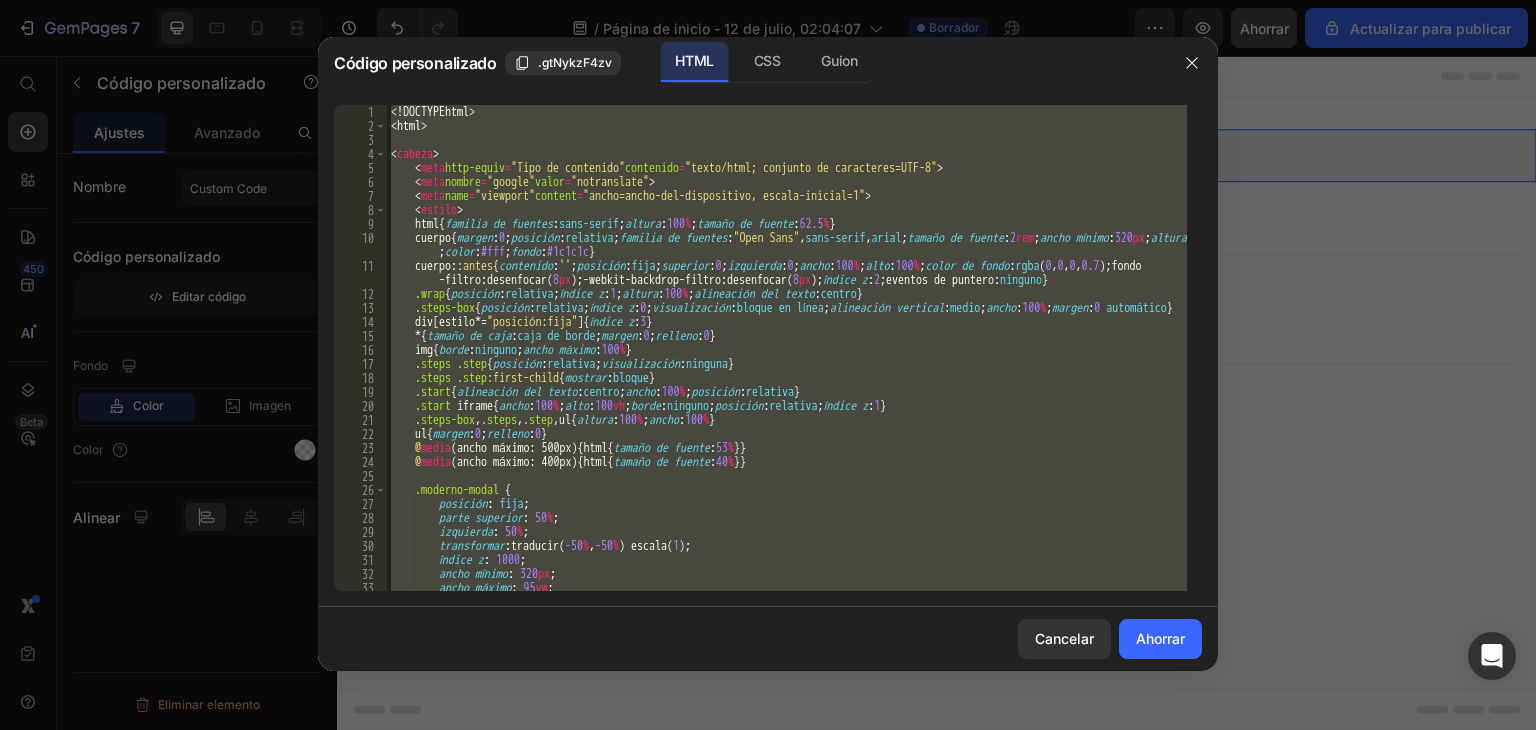 paste 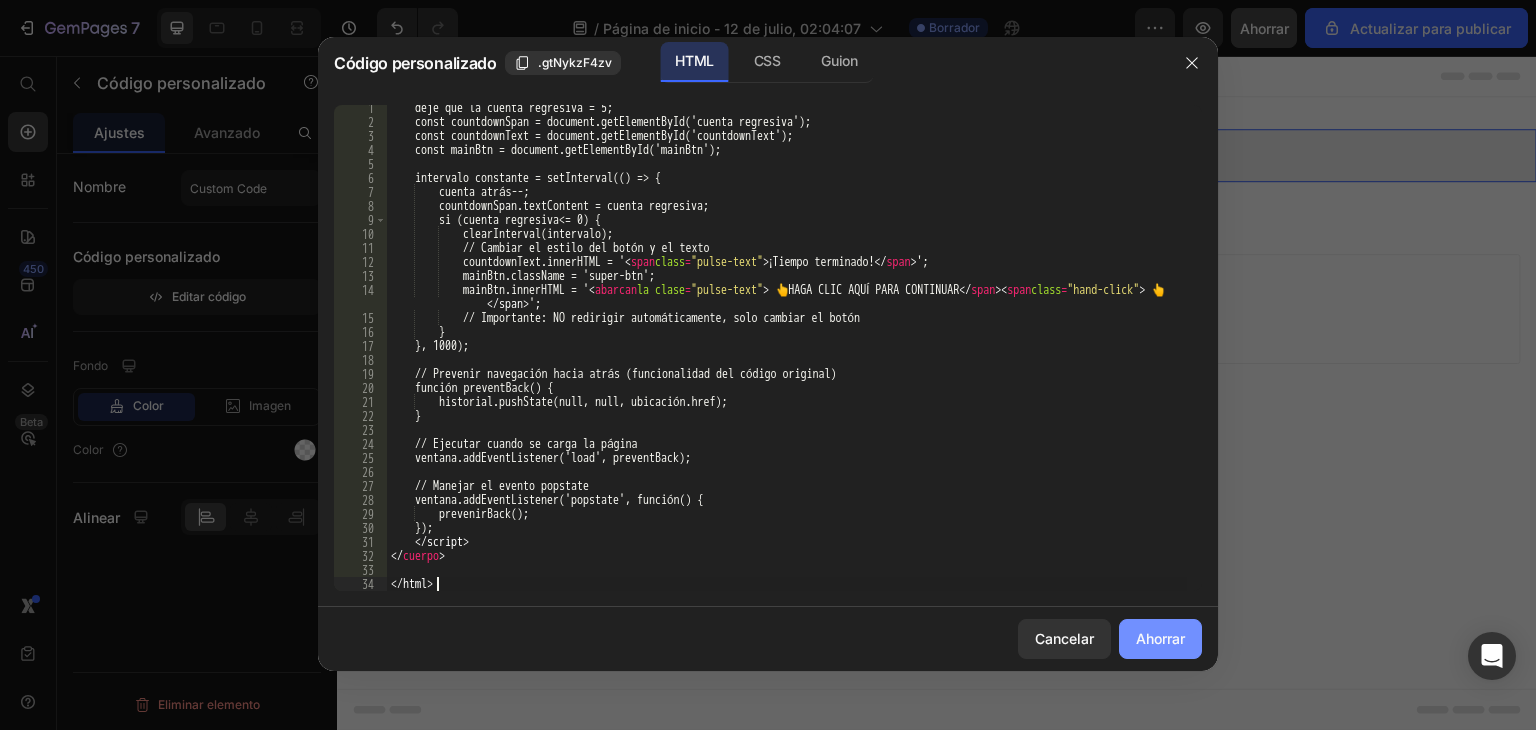 click on "Ahorrar" at bounding box center (1160, 638) 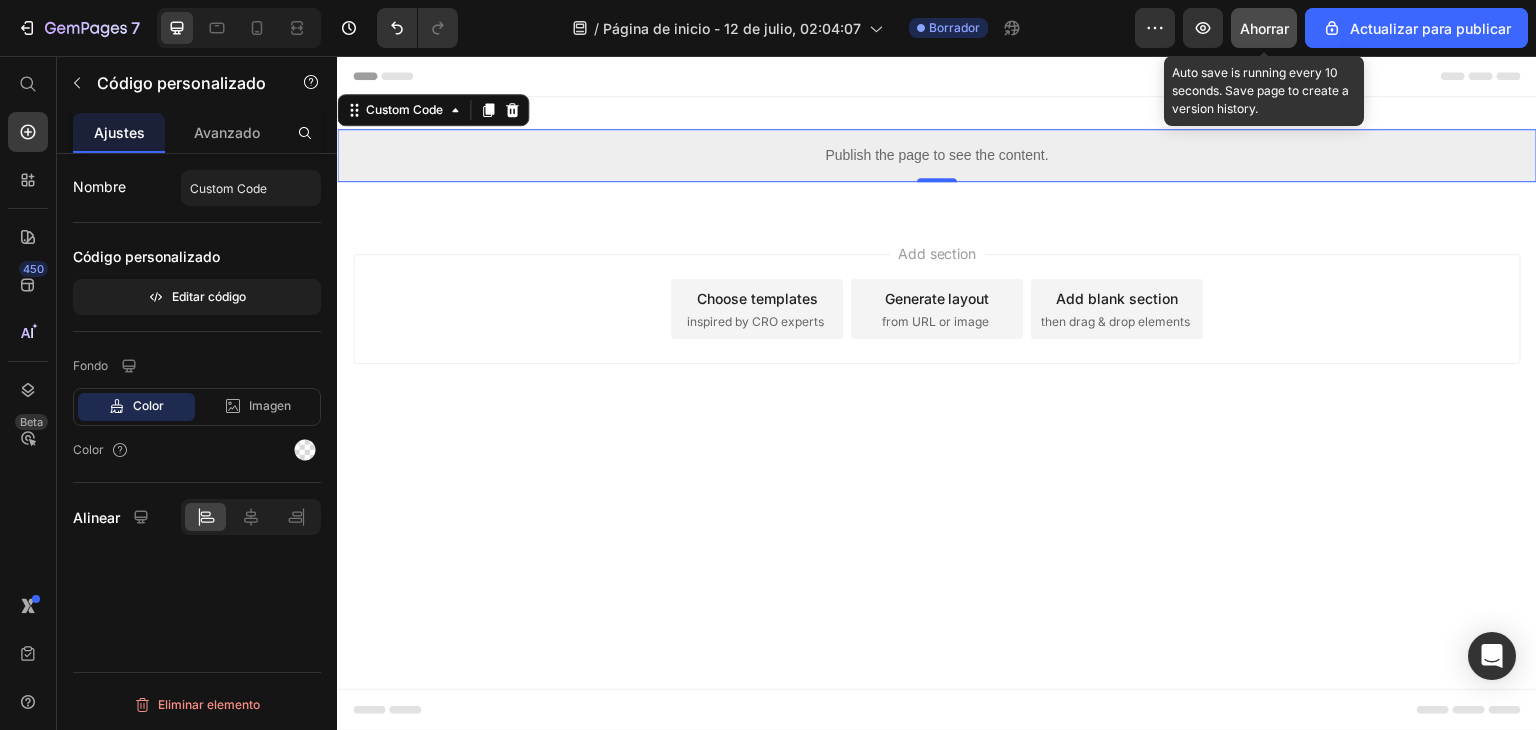 click on "Ahorrar" at bounding box center [1264, 28] 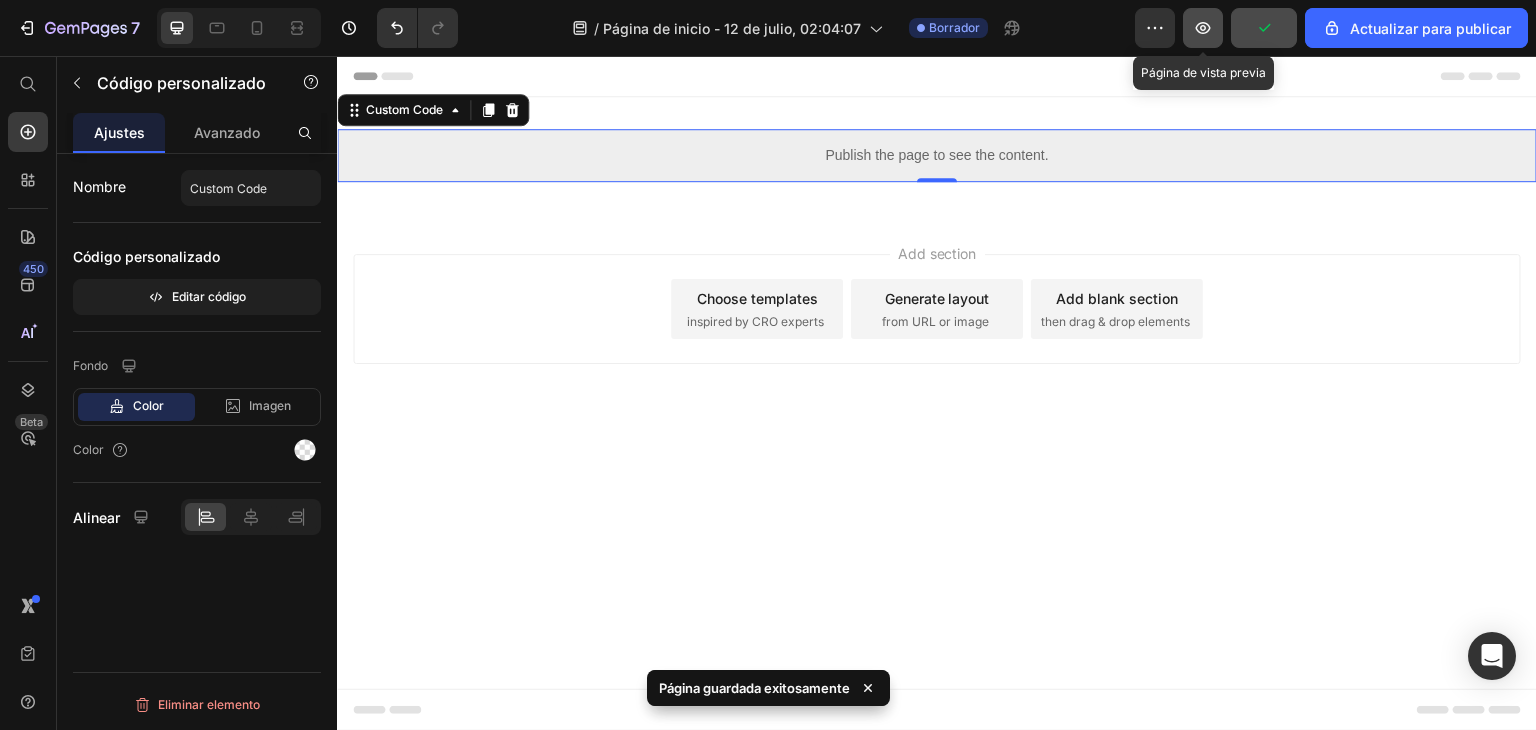 click 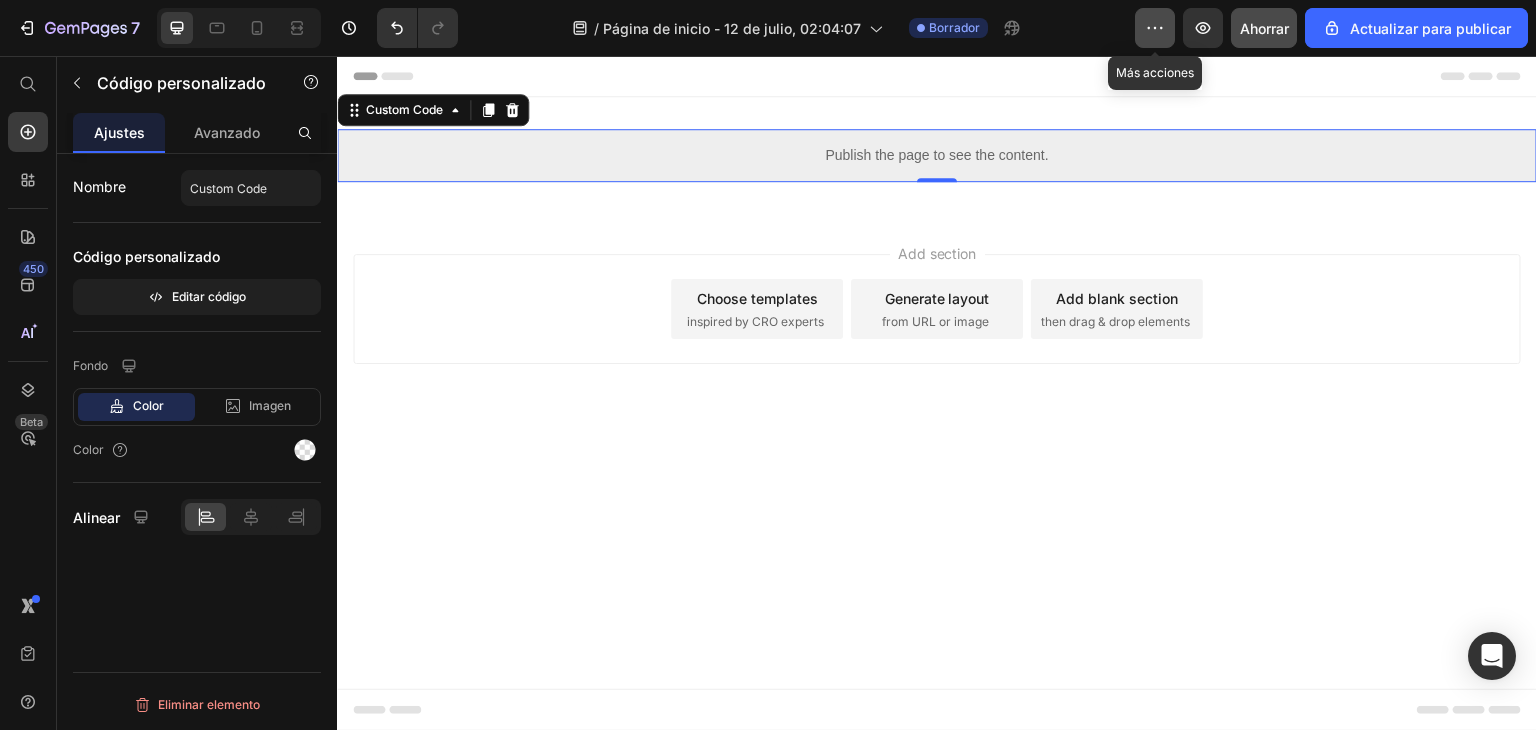 click 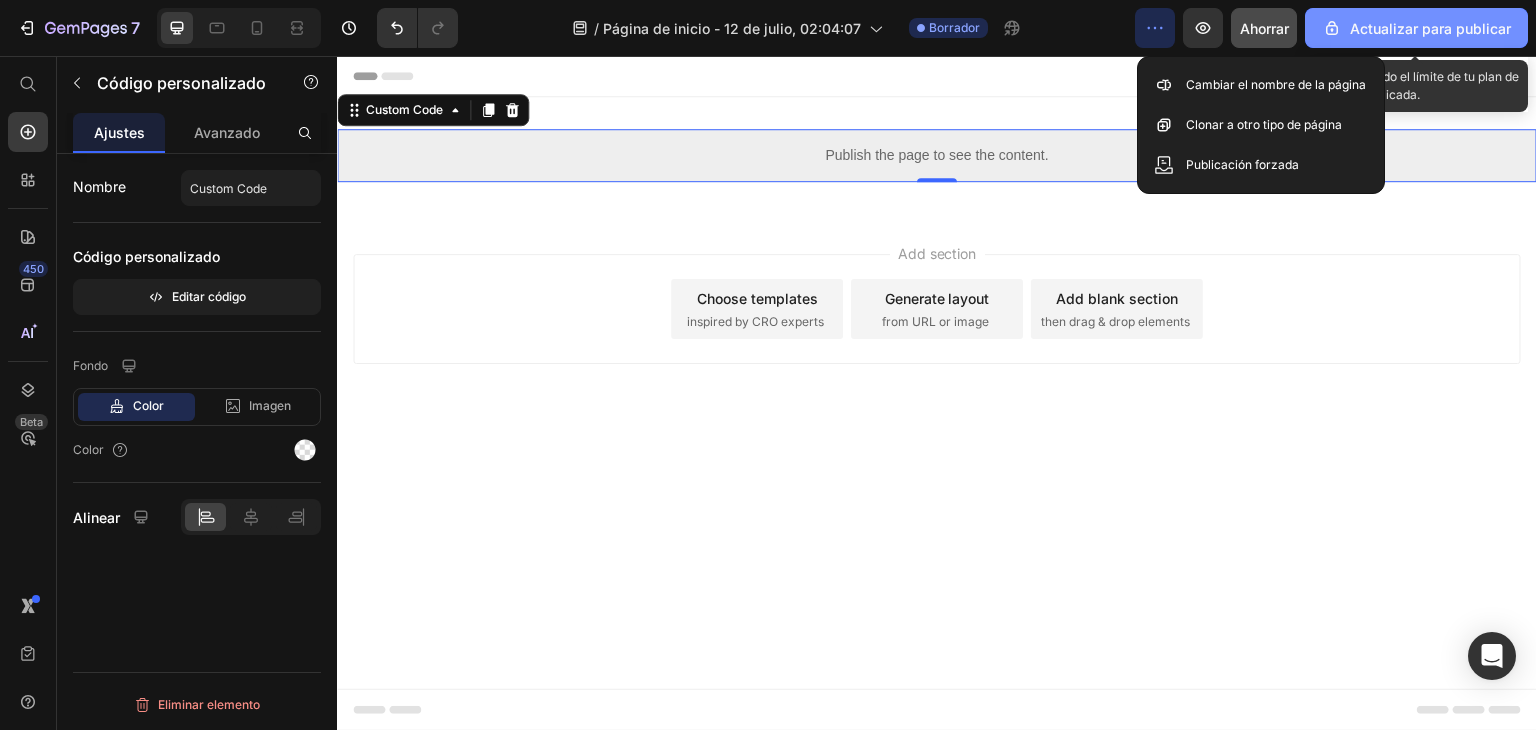 click on "Actualizar para publicar" at bounding box center (1430, 28) 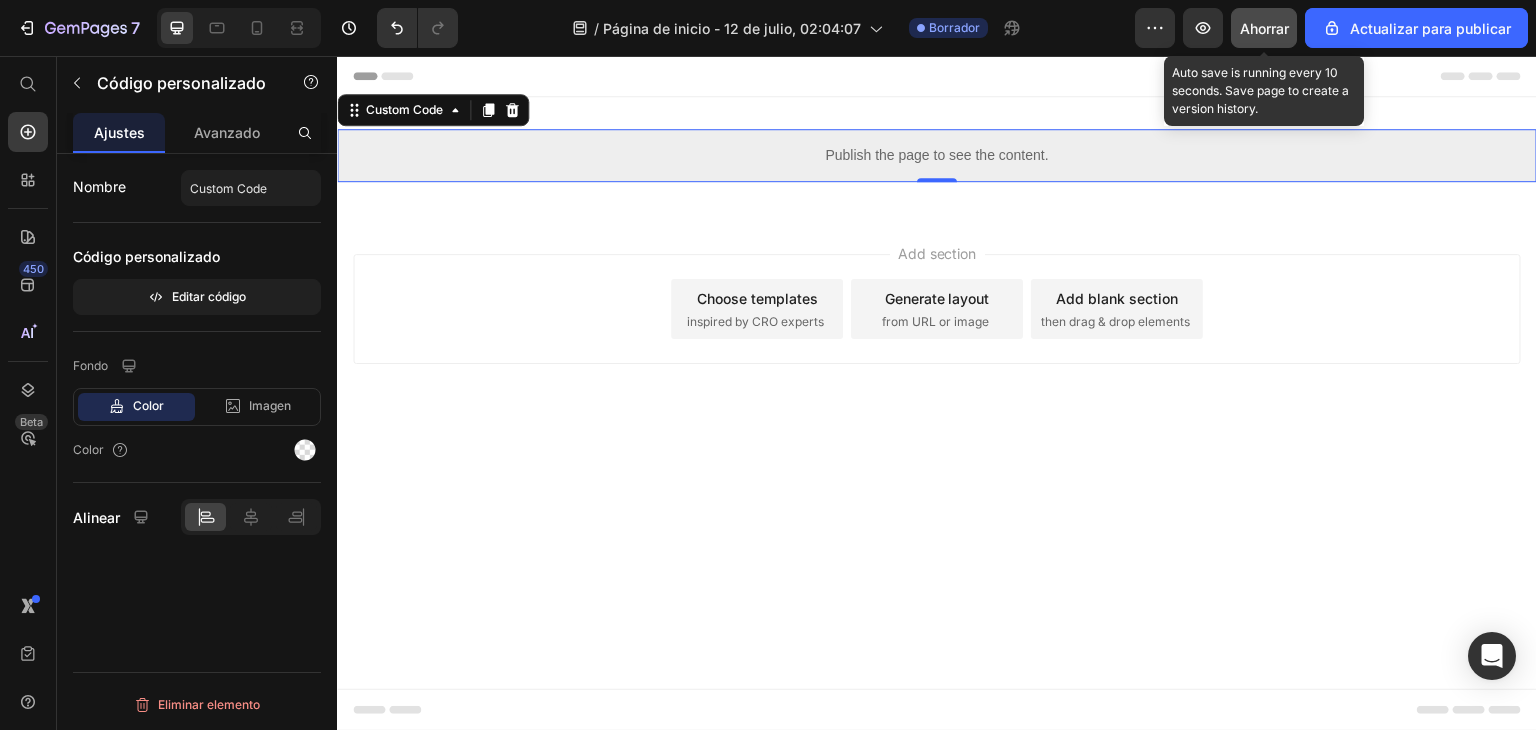 click on "Ahorrar" at bounding box center (1264, 28) 